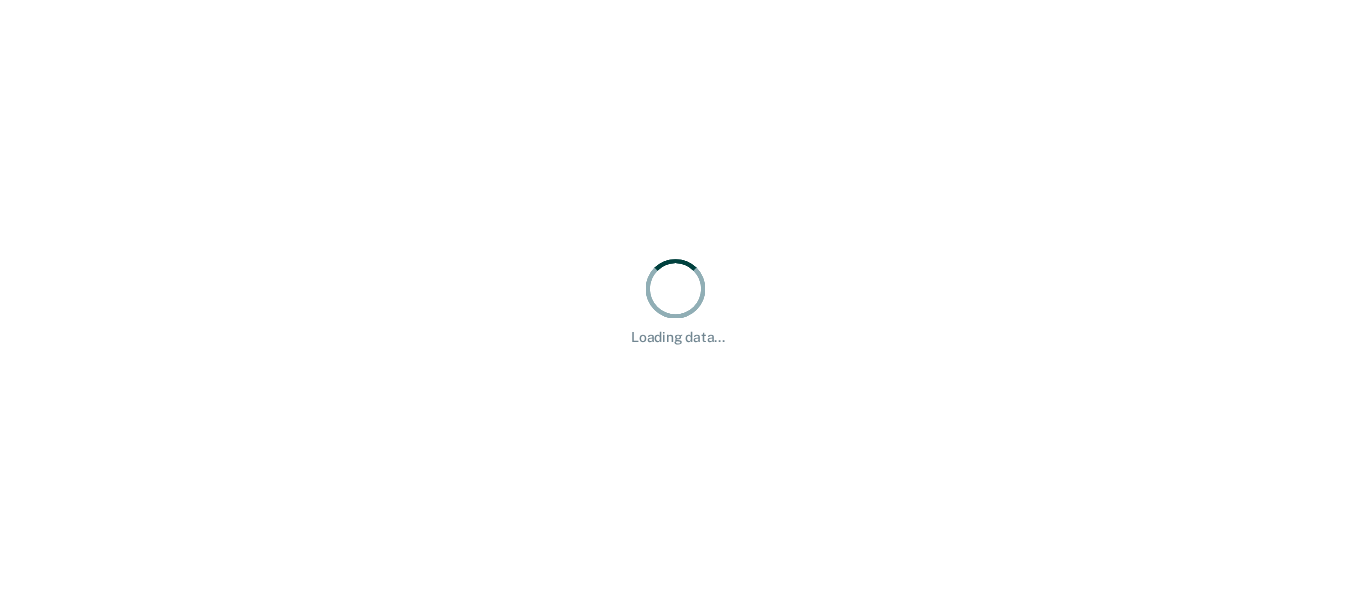 scroll, scrollTop: 0, scrollLeft: 0, axis: both 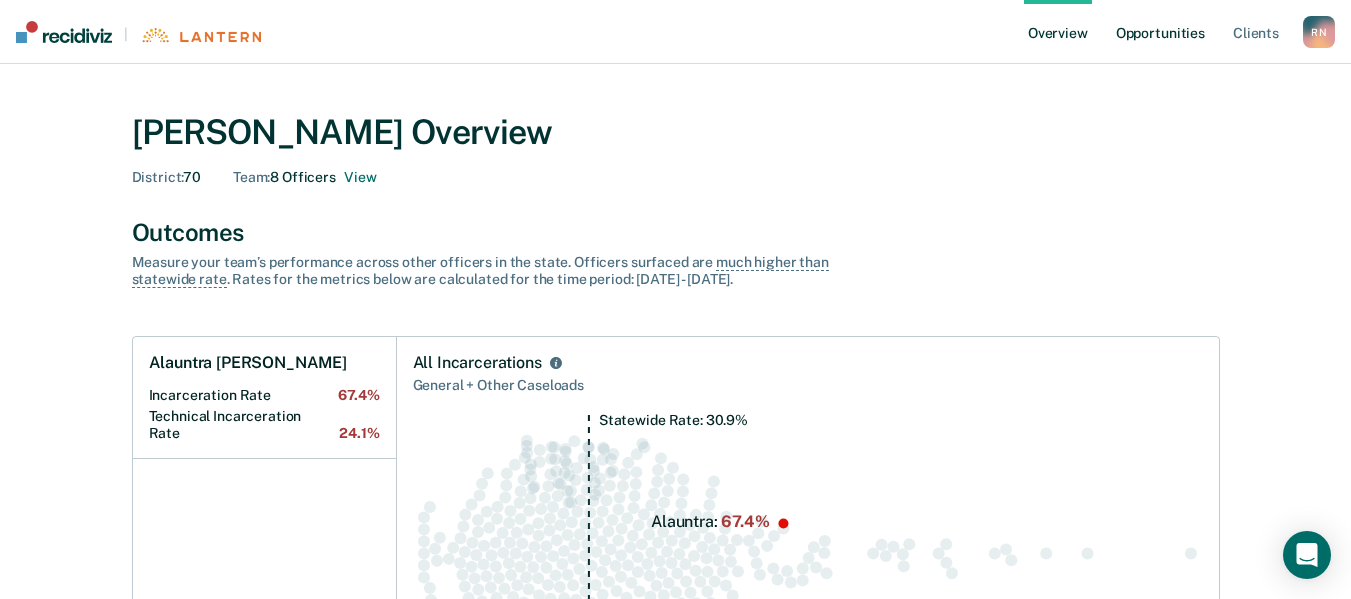 click on "Opportunities" at bounding box center [1160, 32] 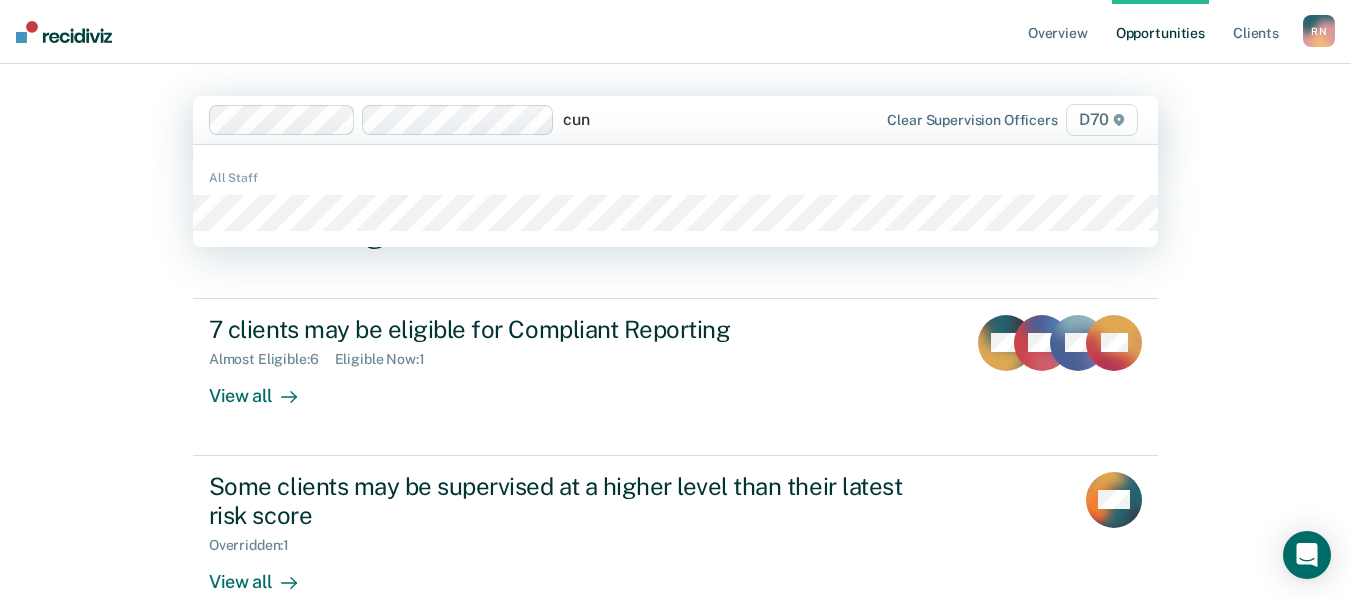 type on "cunn" 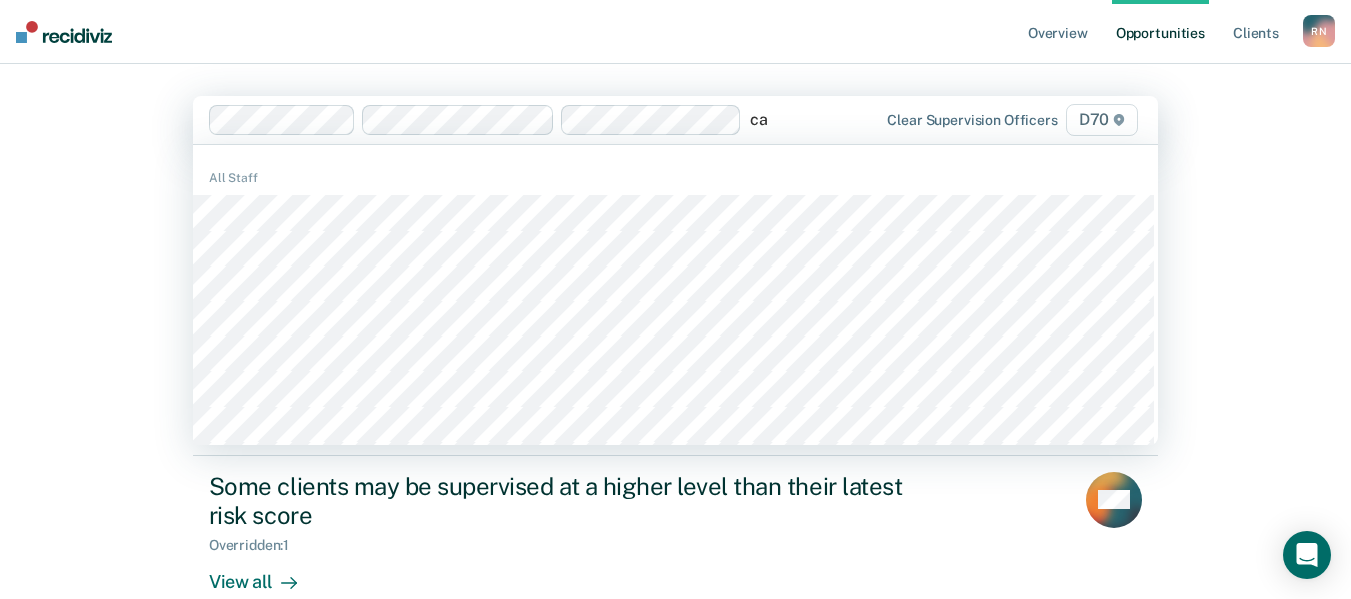 type on "car" 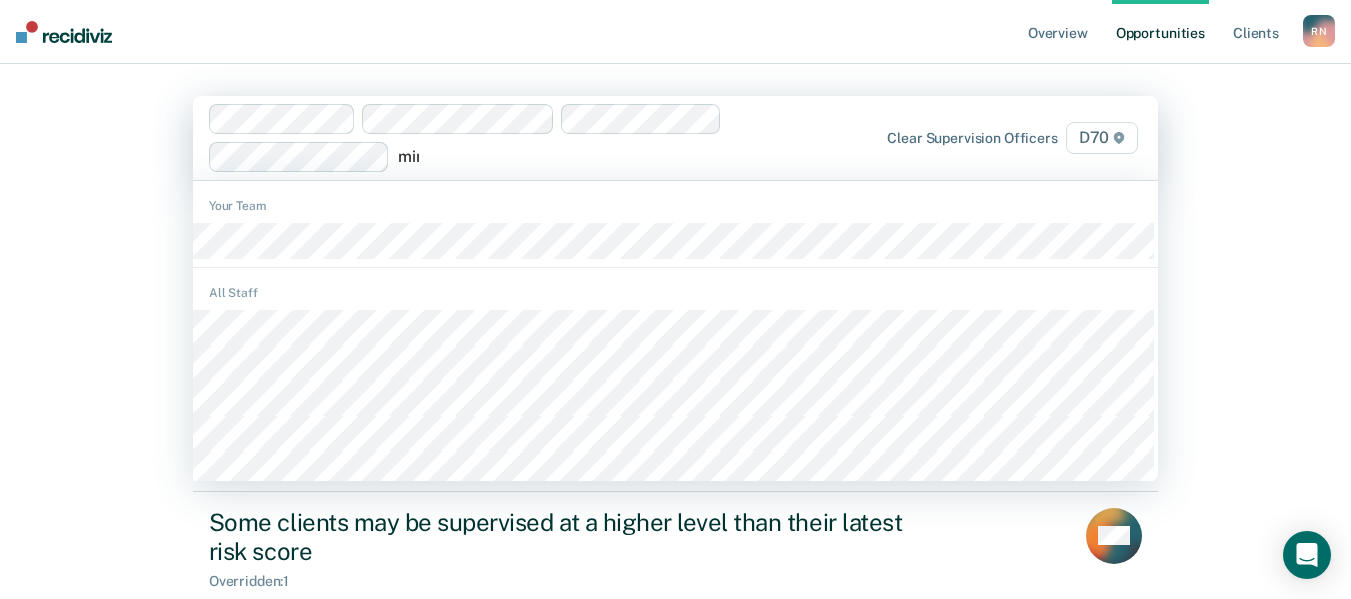 type on "minn" 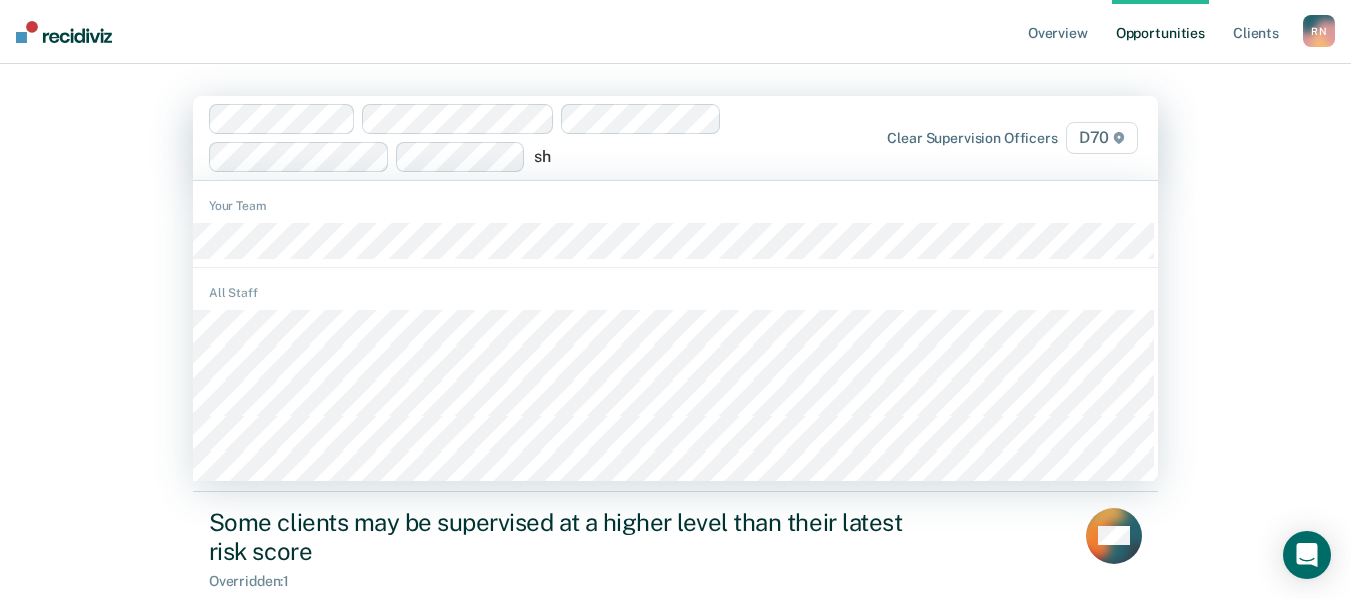 type on "s" 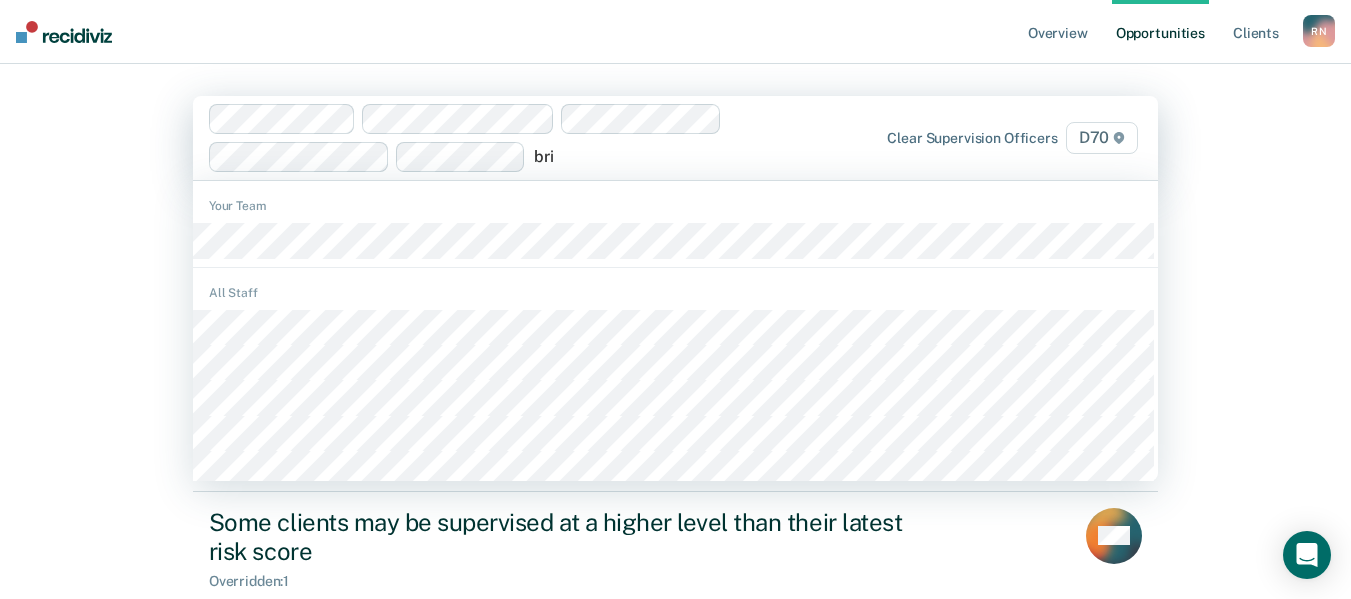 type on "bria" 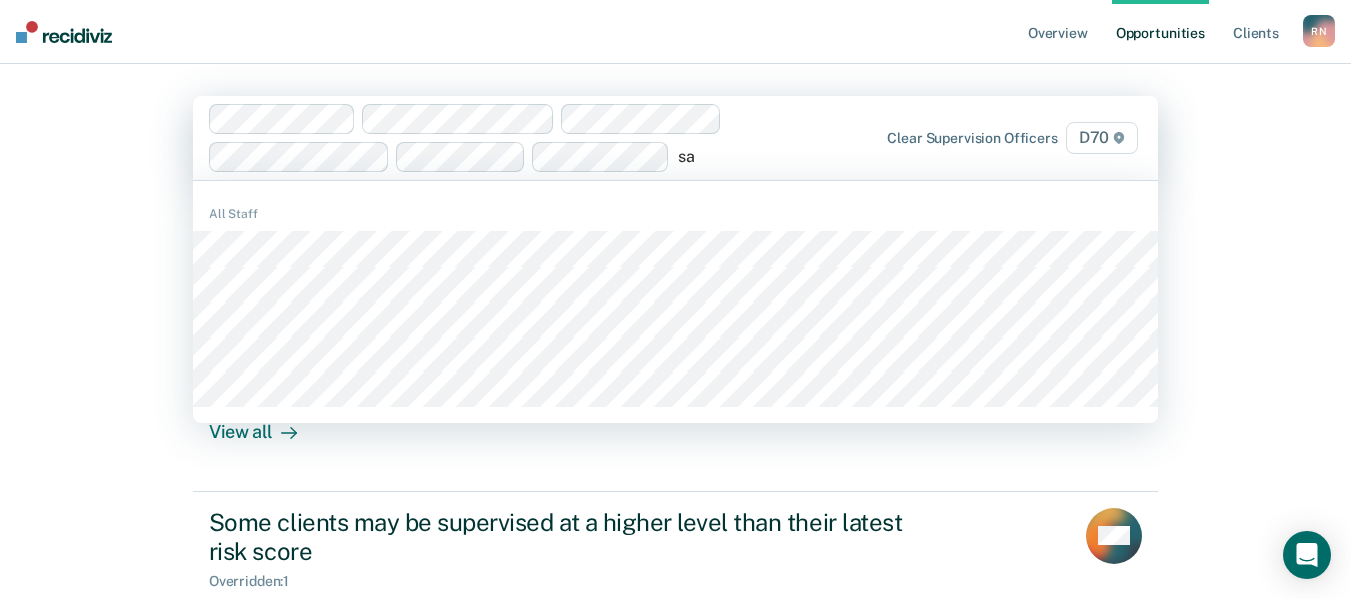 type on "sas" 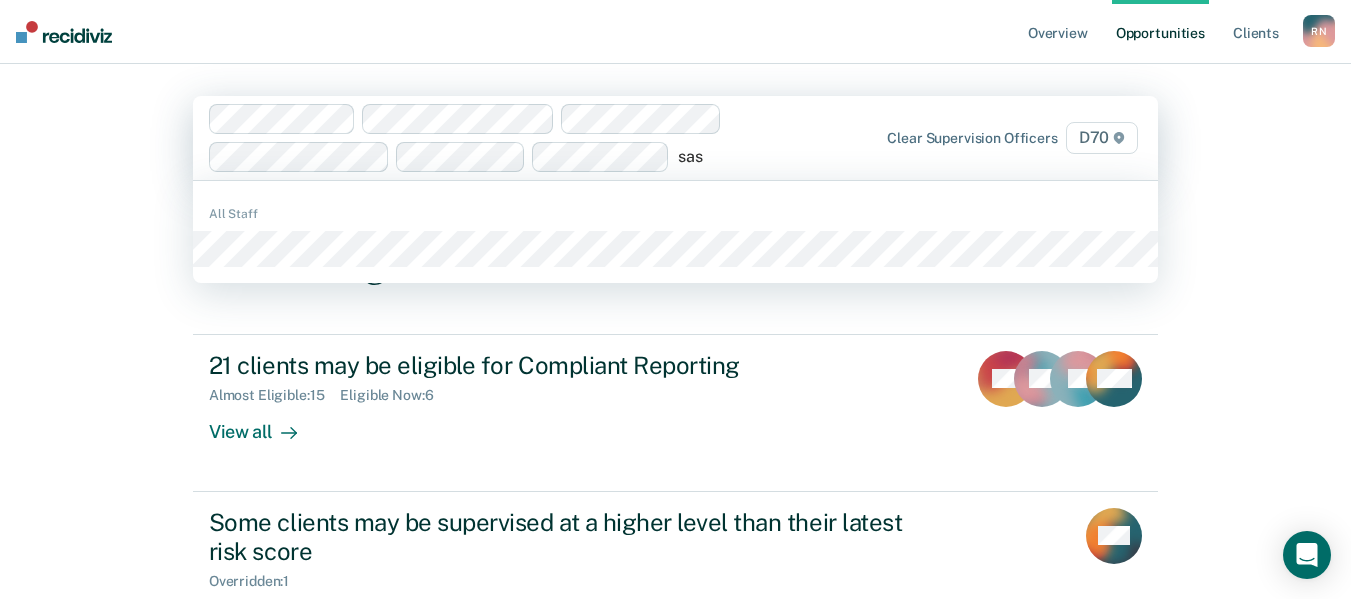 type 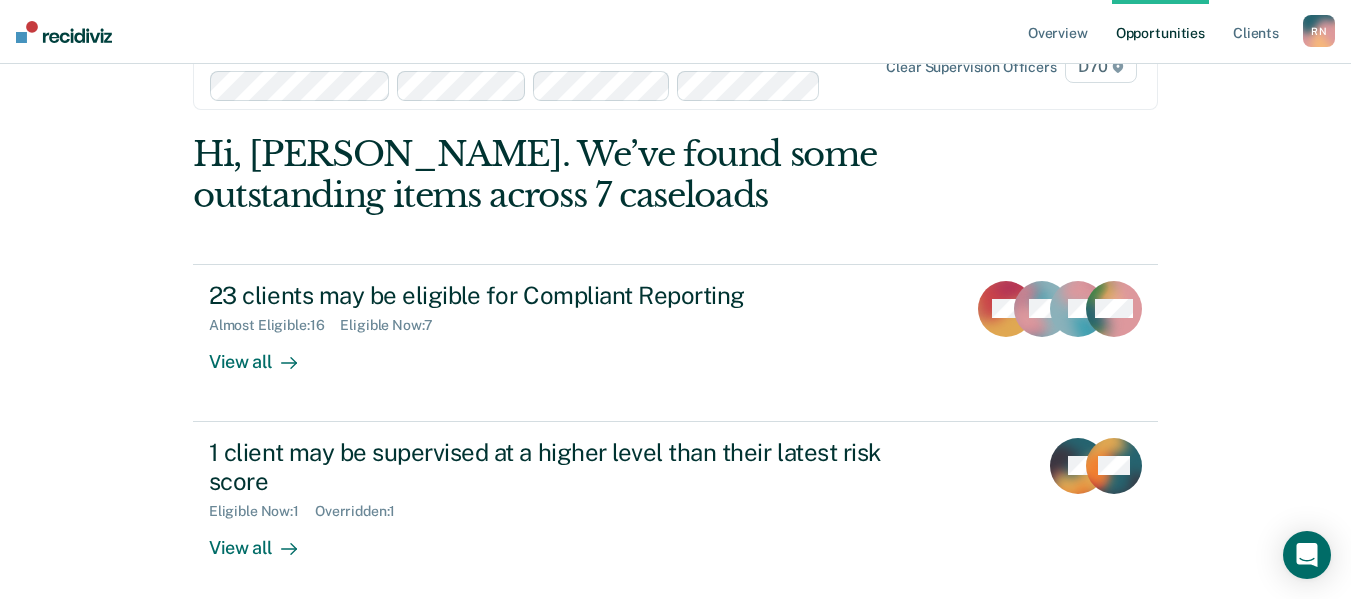 scroll, scrollTop: 161, scrollLeft: 0, axis: vertical 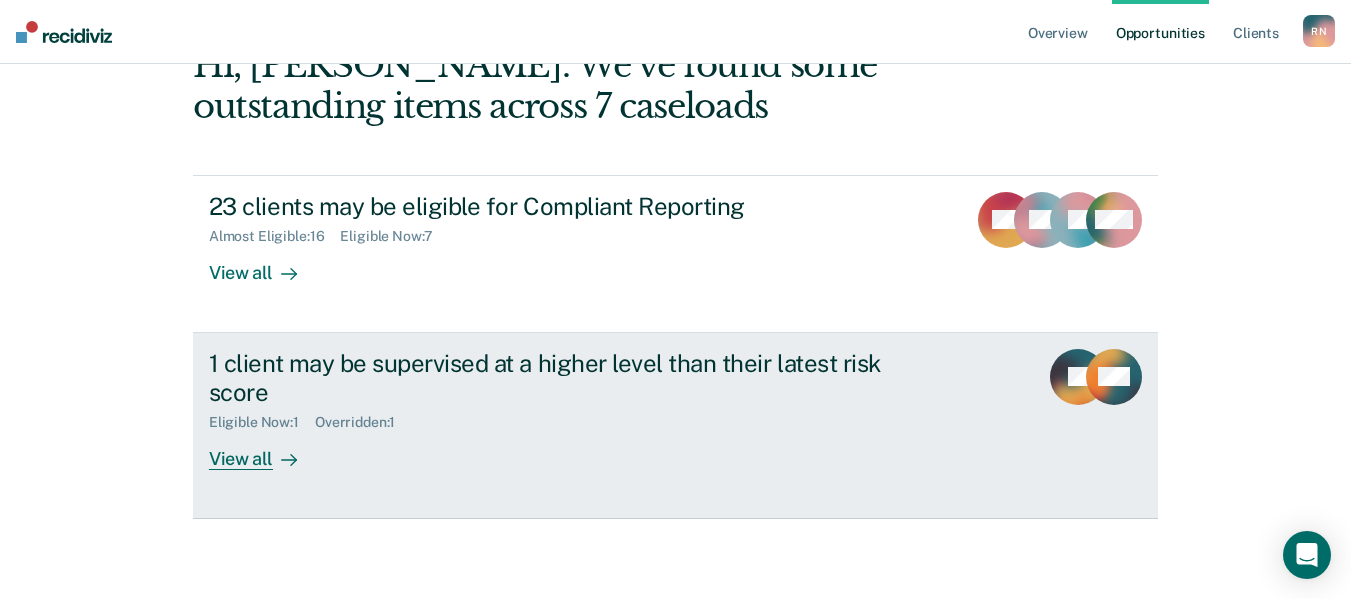 click on "1 client may be supervised at a higher level than their latest risk score" at bounding box center [560, 378] 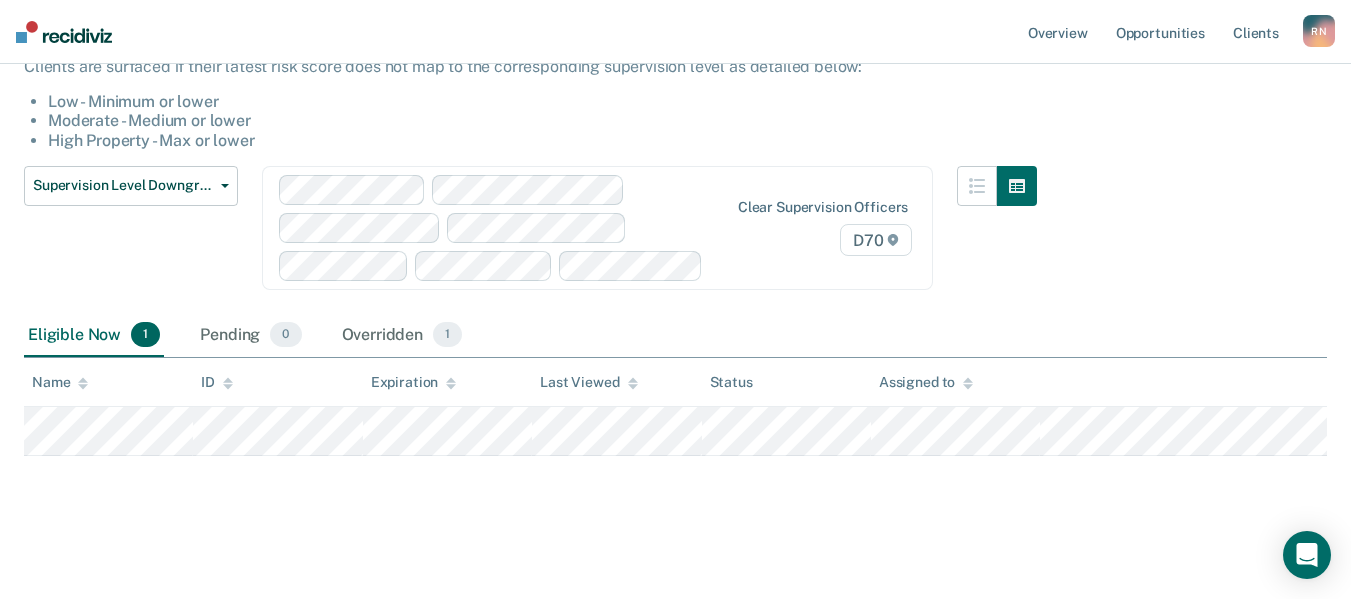 scroll, scrollTop: 193, scrollLeft: 0, axis: vertical 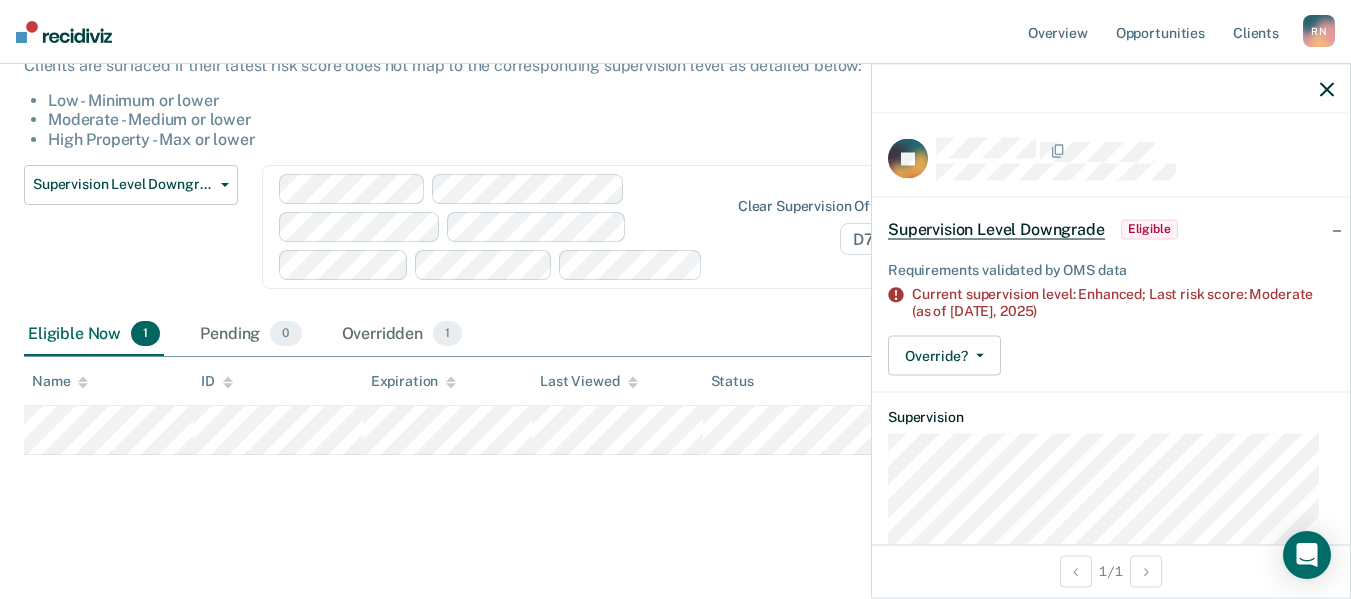 click at bounding box center (1111, 89) 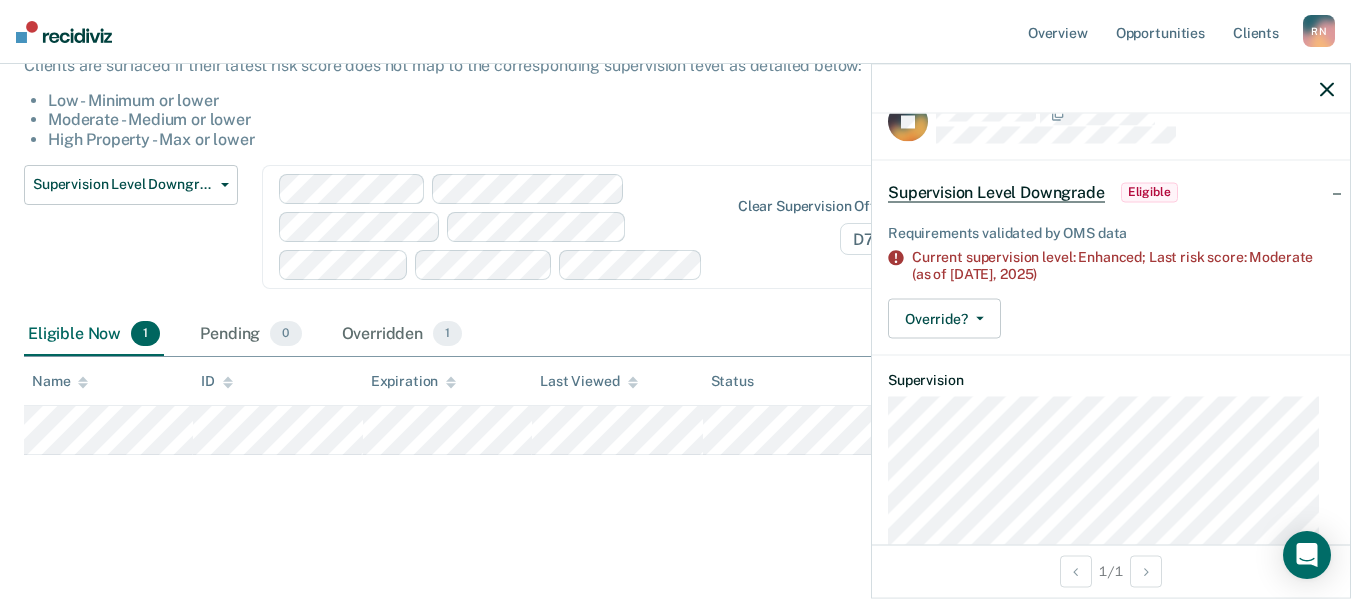 scroll, scrollTop: 0, scrollLeft: 0, axis: both 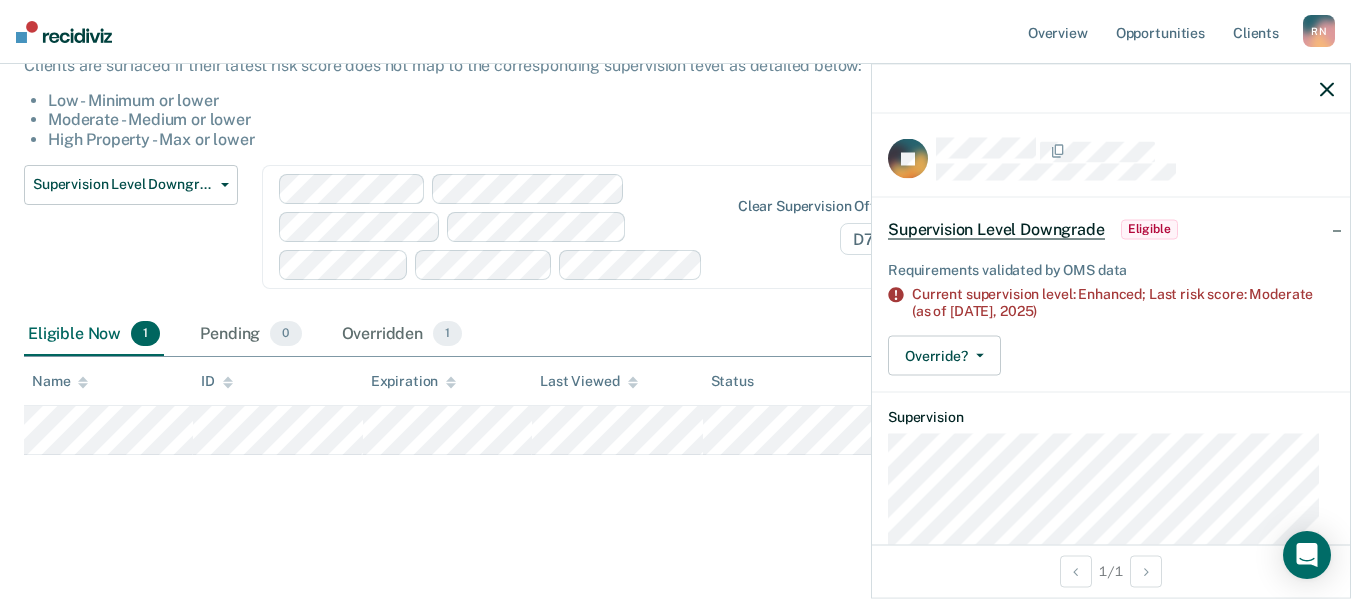 click at bounding box center [1111, 89] 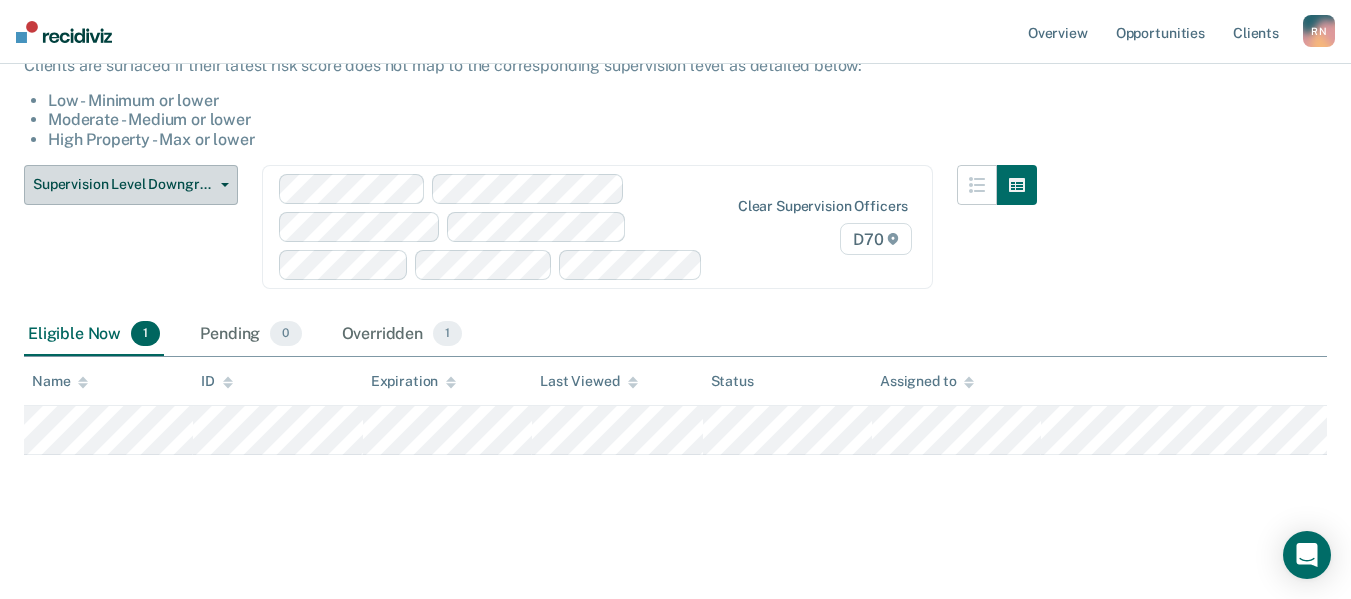 click on "Supervision Level Downgrade" at bounding box center [131, 185] 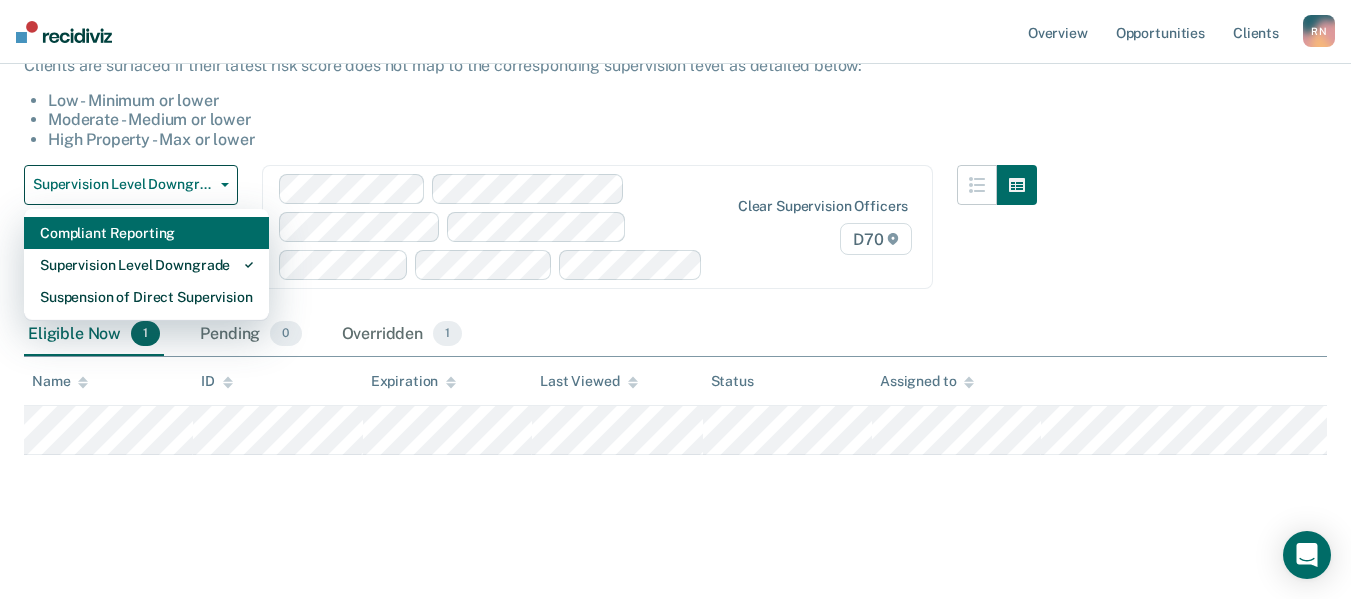 click on "Compliant Reporting" at bounding box center (146, 233) 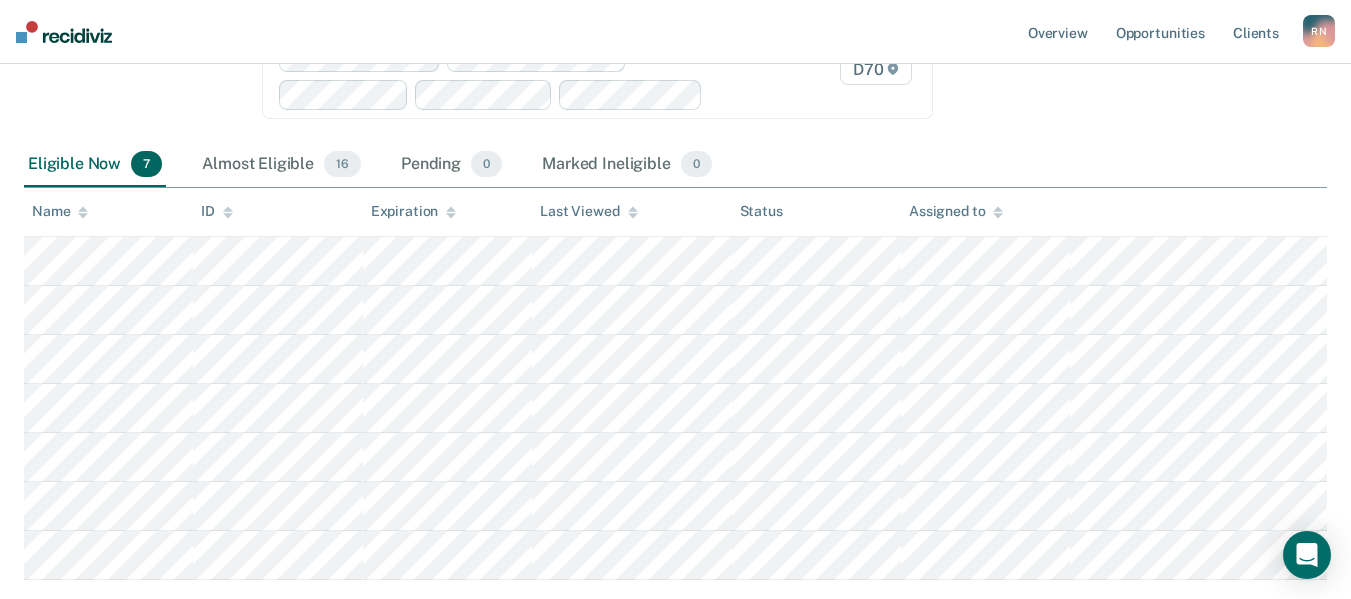scroll, scrollTop: 300, scrollLeft: 0, axis: vertical 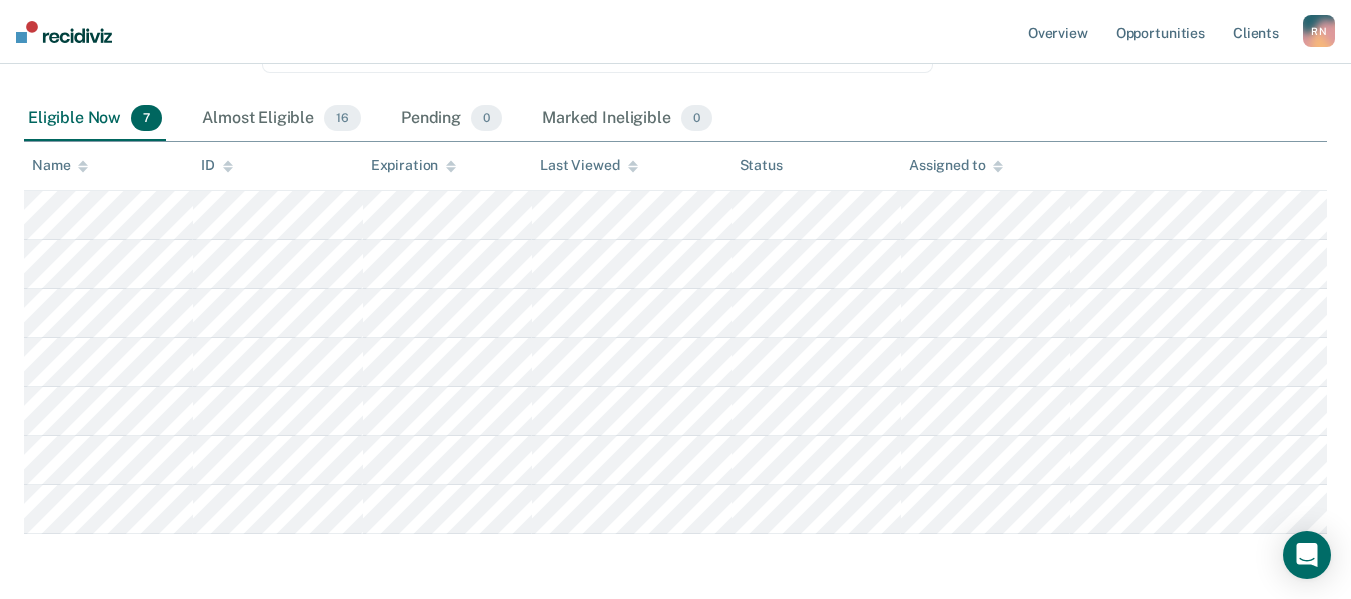 type 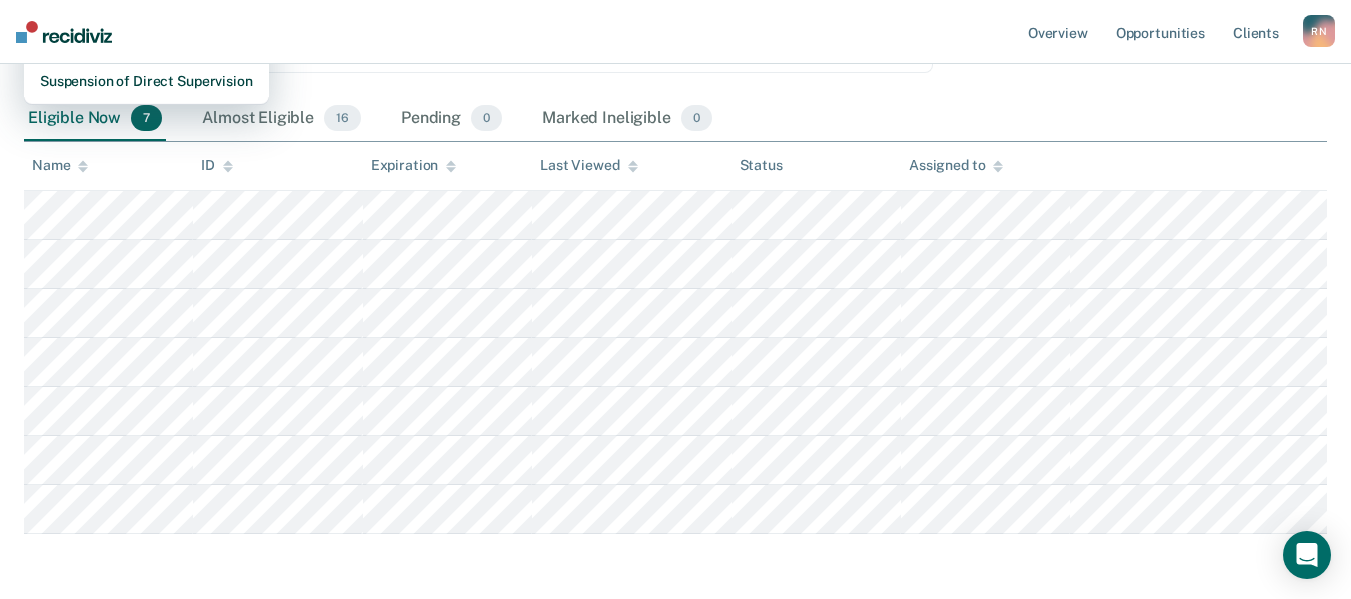 type 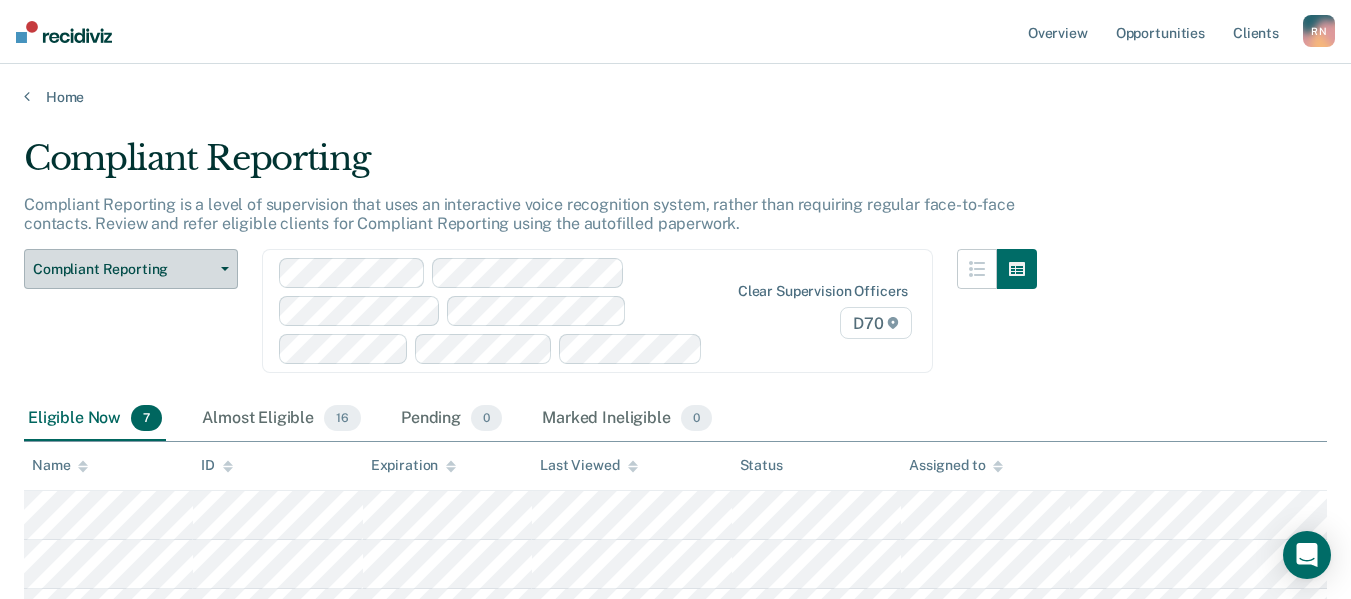 click on "Compliant Reporting" at bounding box center [131, 269] 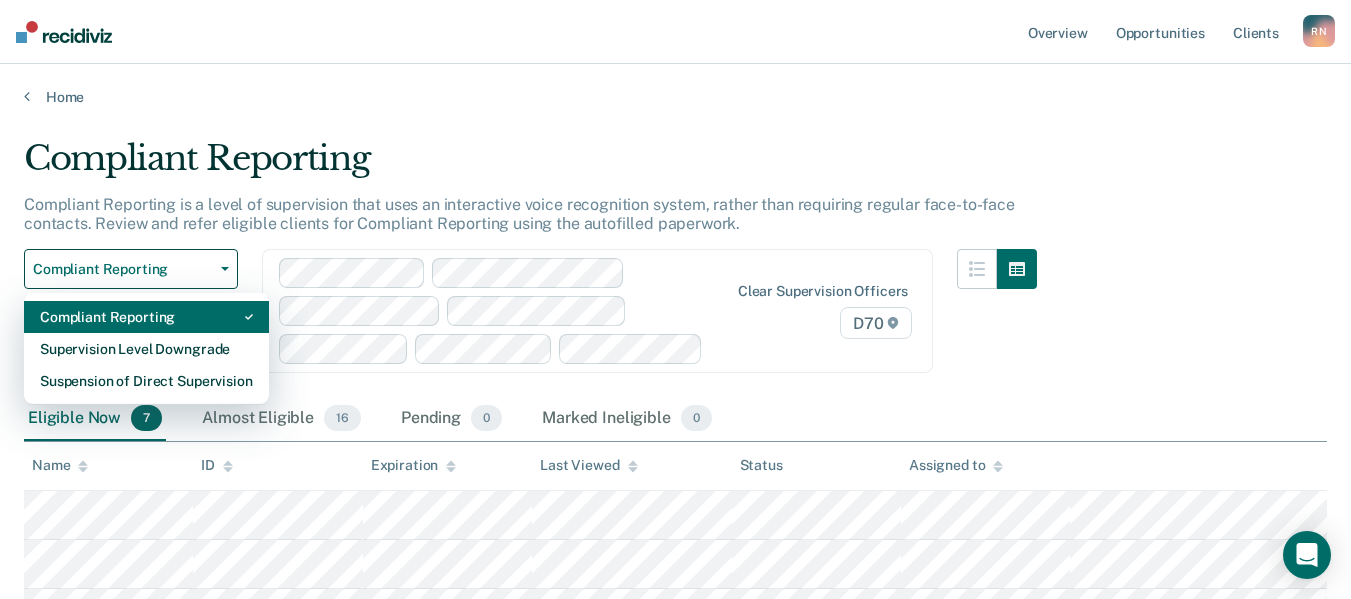click on "Compliant Reporting" at bounding box center (146, 317) 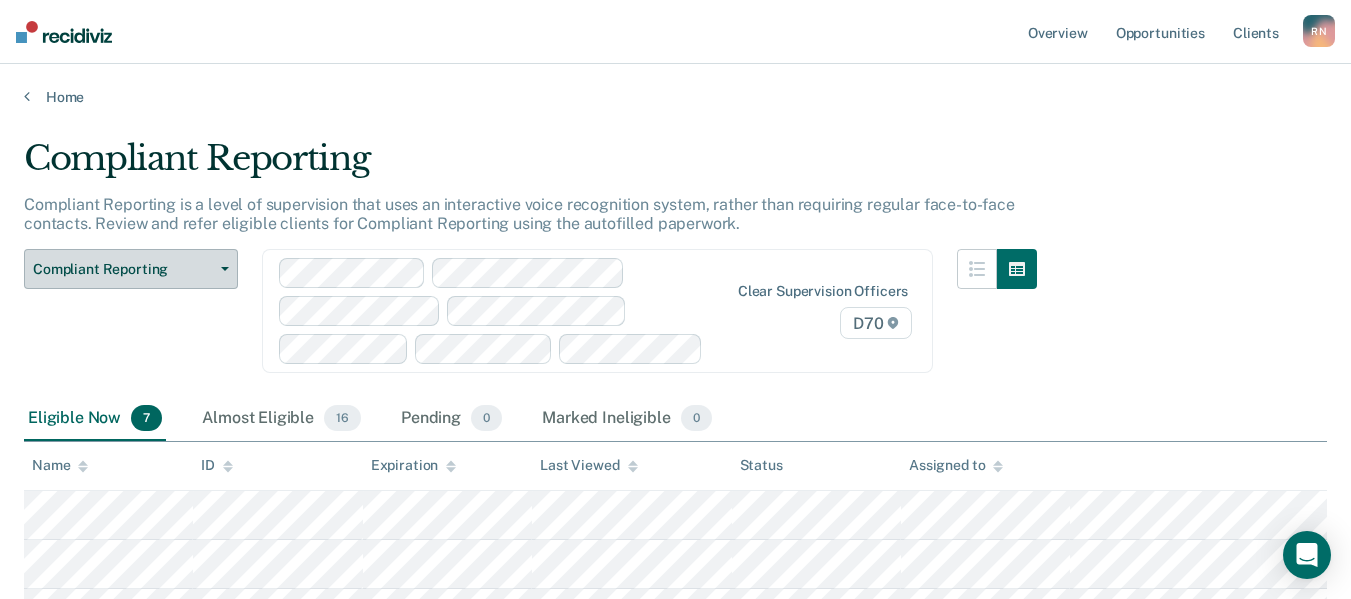 click on "Compliant Reporting" at bounding box center (131, 269) 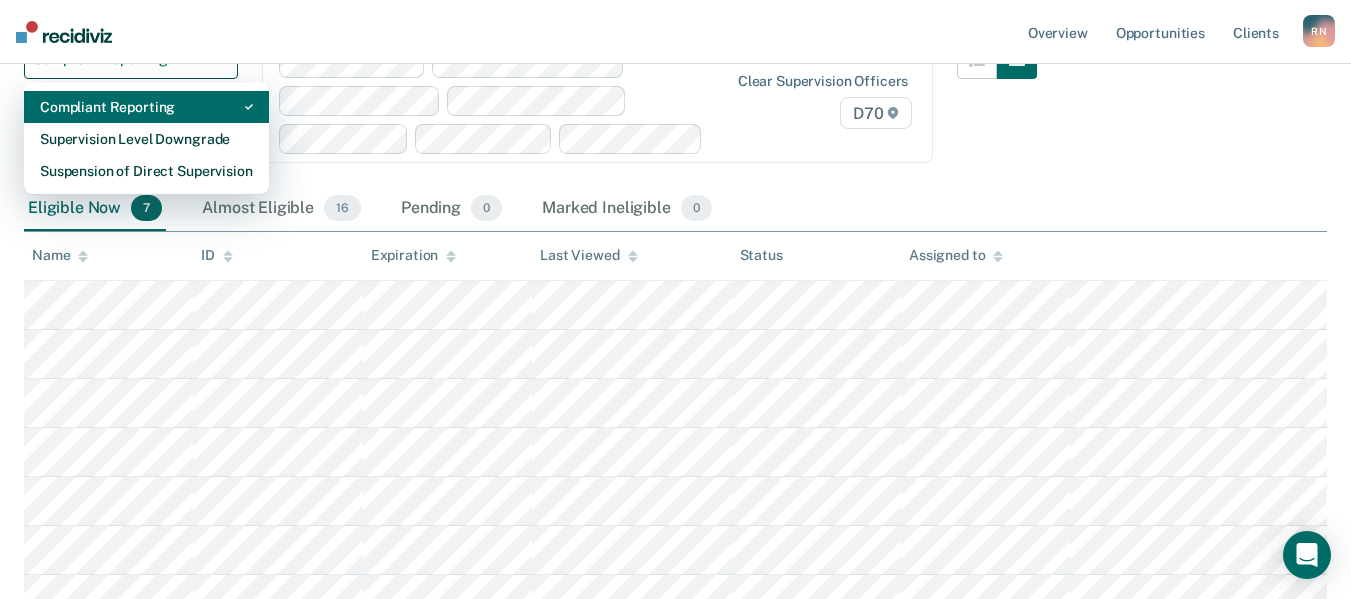 scroll, scrollTop: 300, scrollLeft: 0, axis: vertical 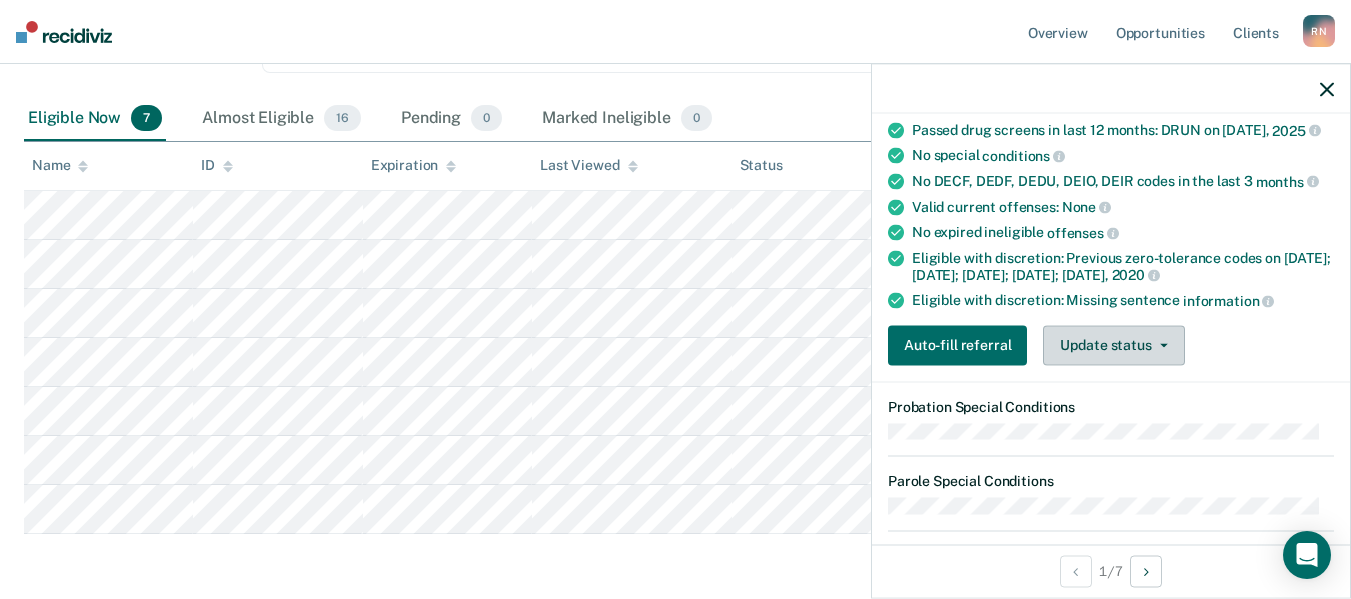 click on "Update status" at bounding box center (1113, 345) 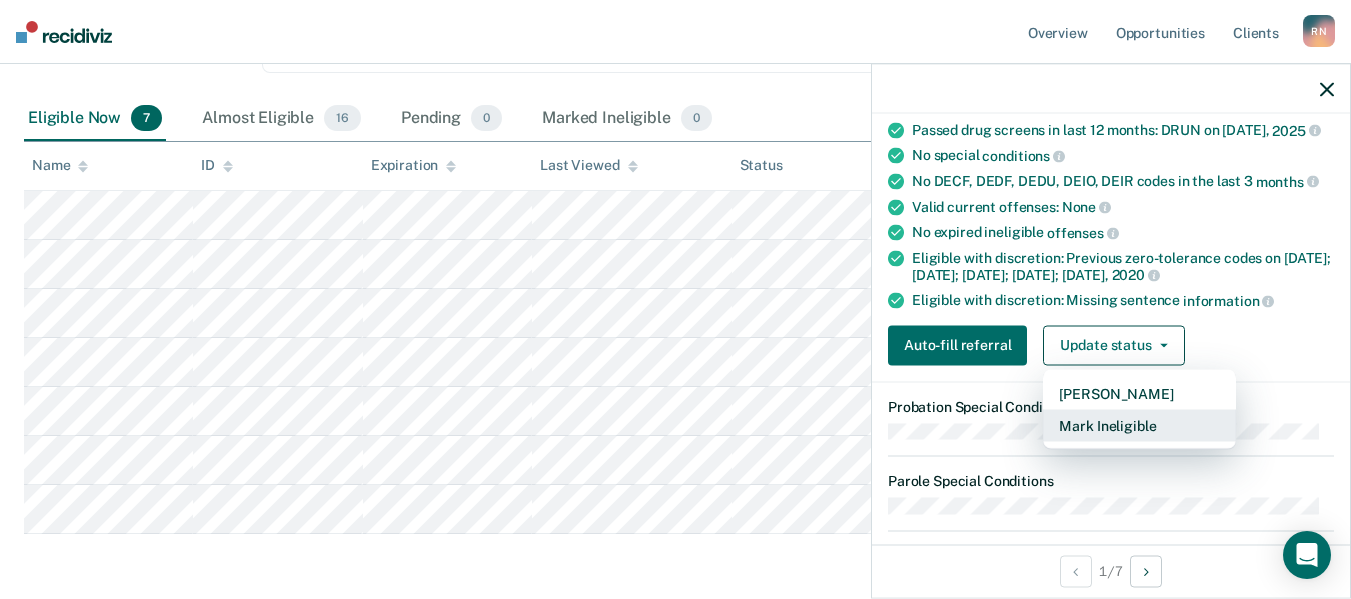 click on "Mark Ineligible" at bounding box center (1139, 425) 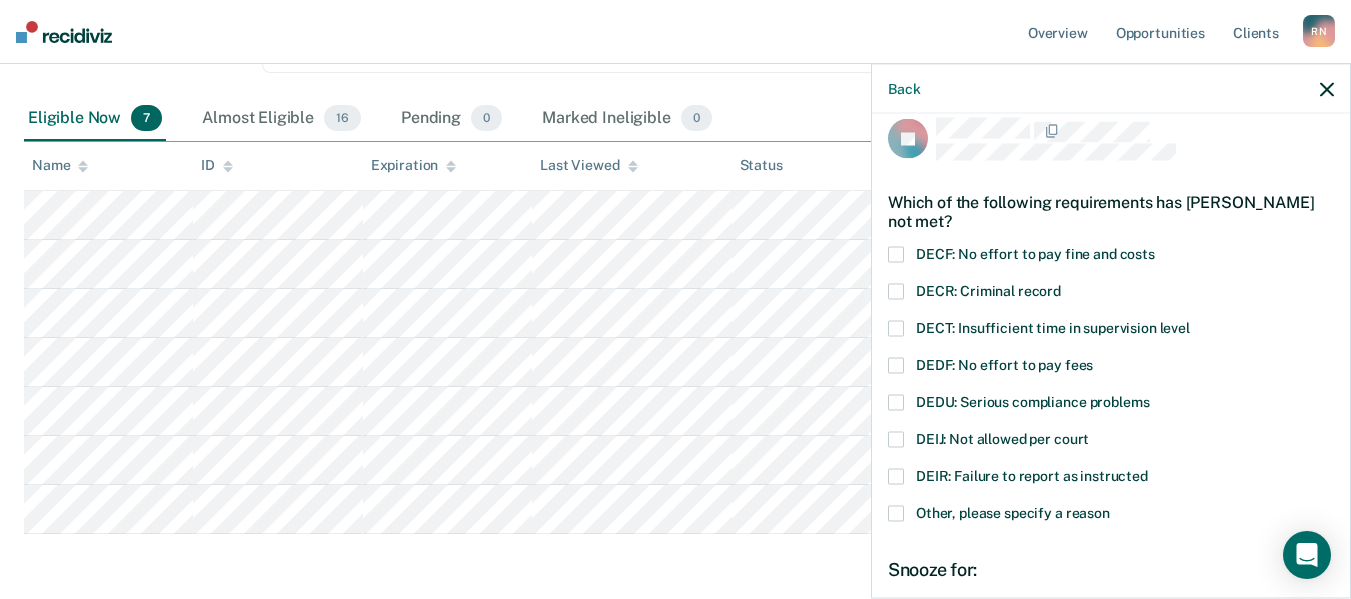 scroll, scrollTop: 0, scrollLeft: 0, axis: both 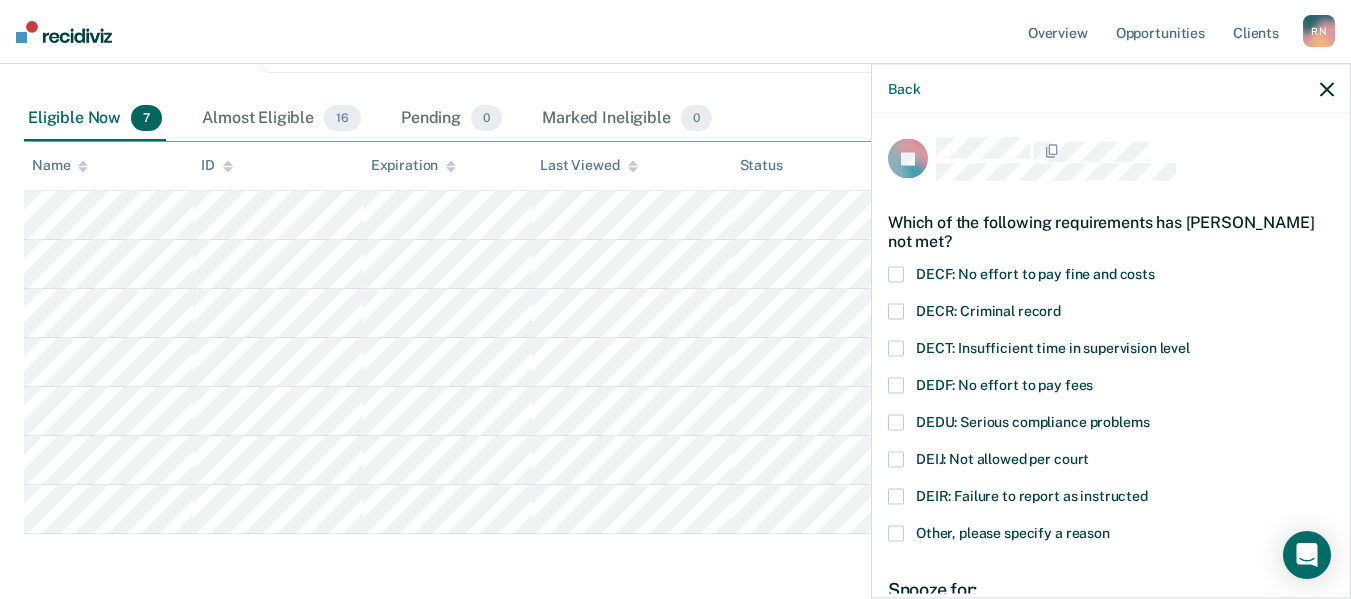 click at bounding box center [896, 275] 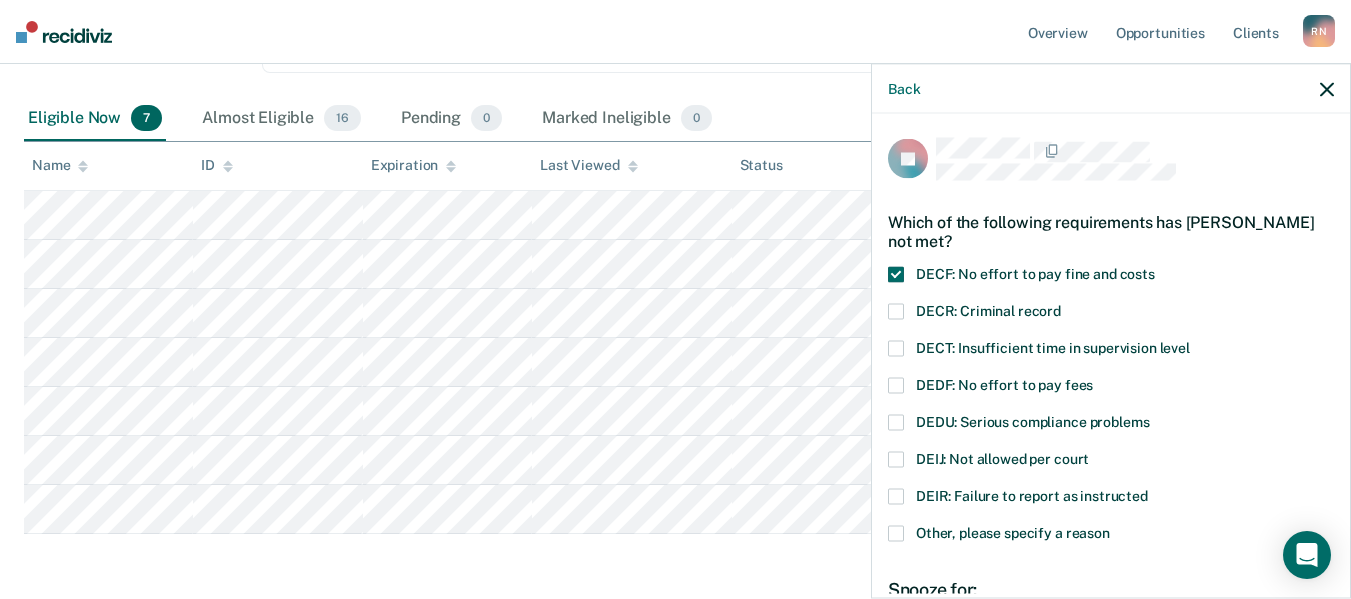 click at bounding box center (896, 312) 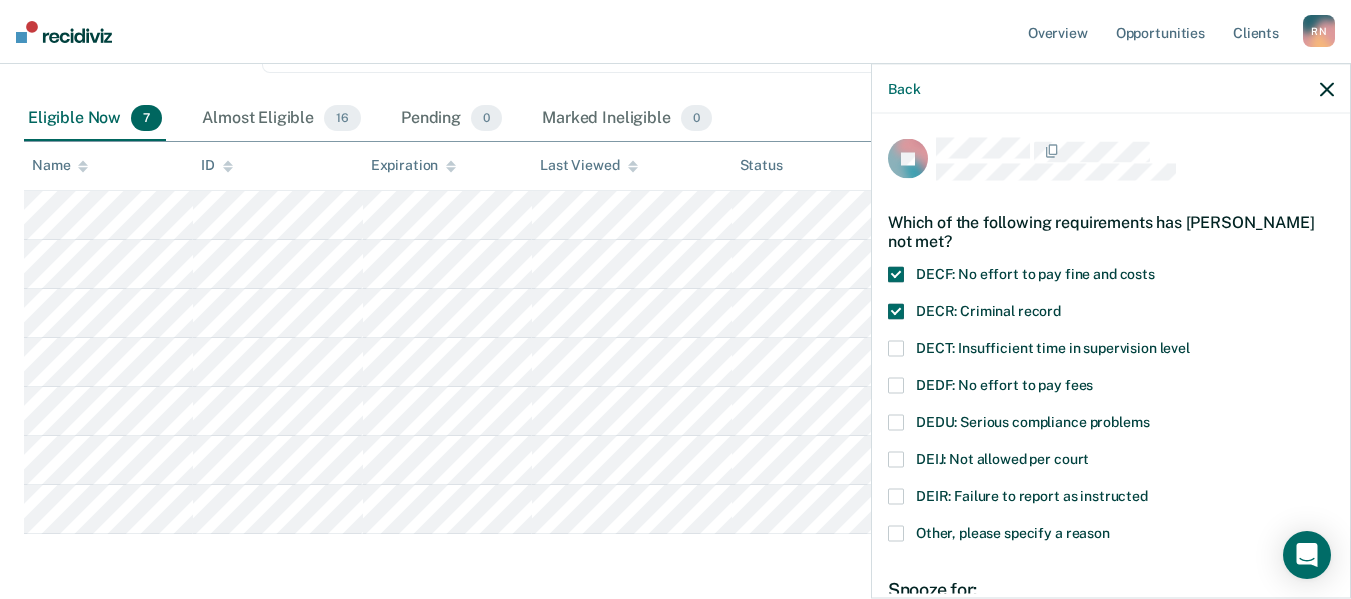 click at bounding box center (896, 349) 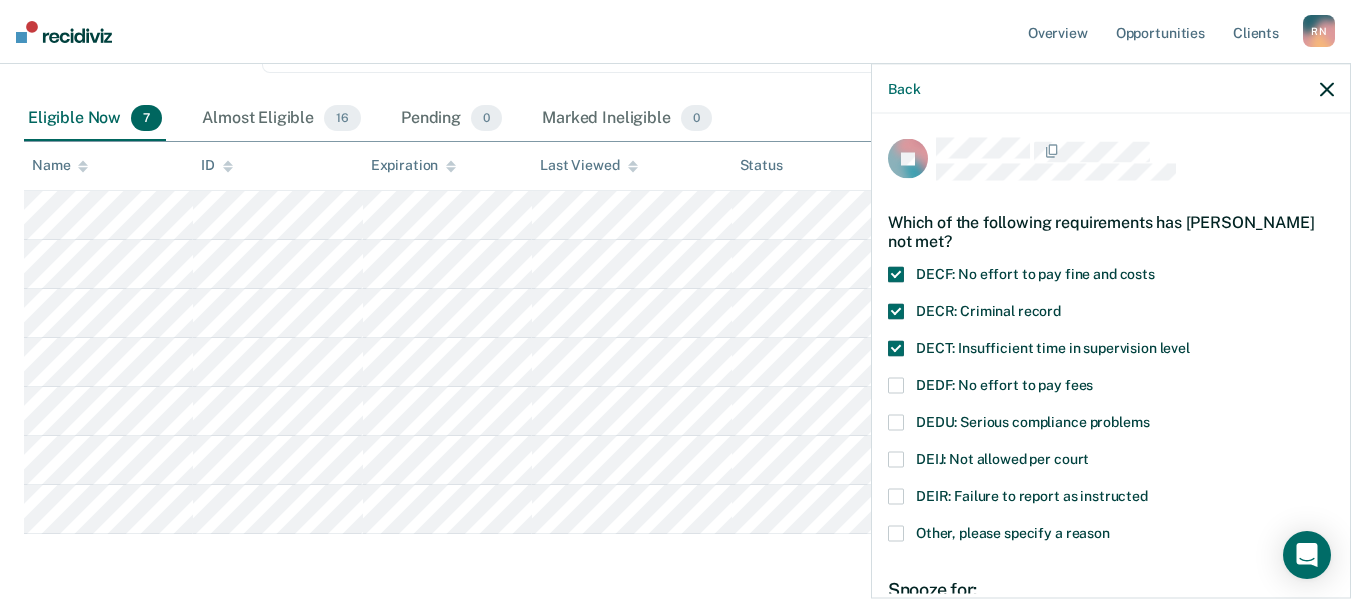 click at bounding box center (896, 386) 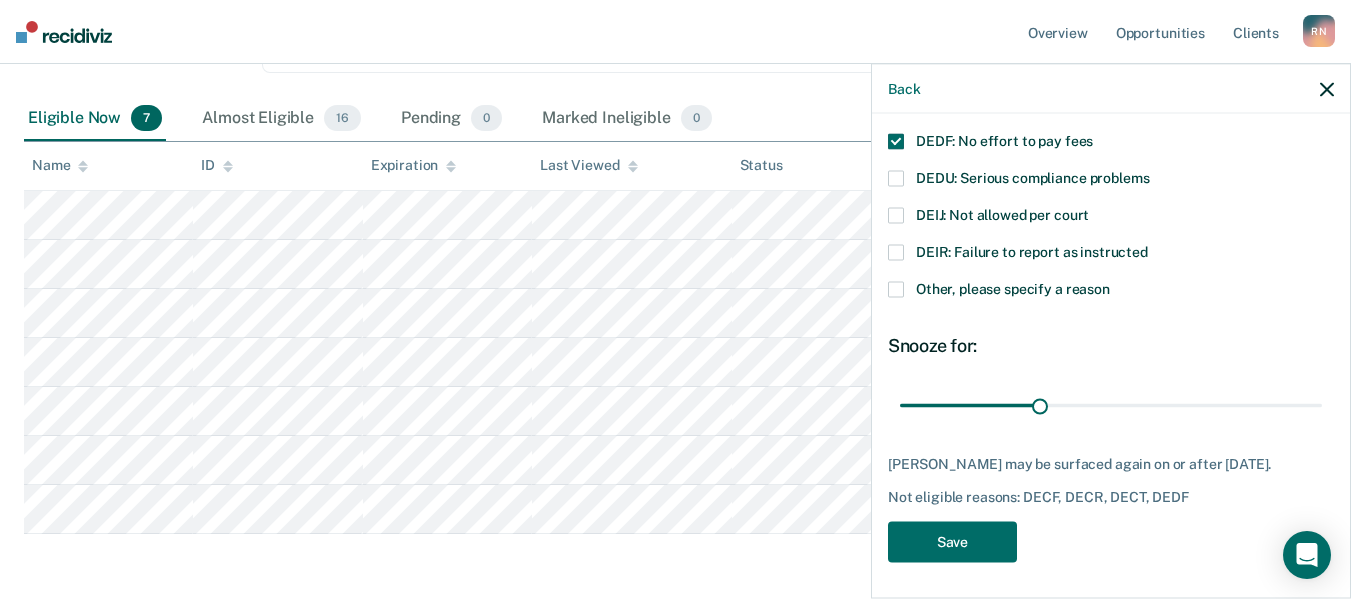 scroll, scrollTop: 246, scrollLeft: 0, axis: vertical 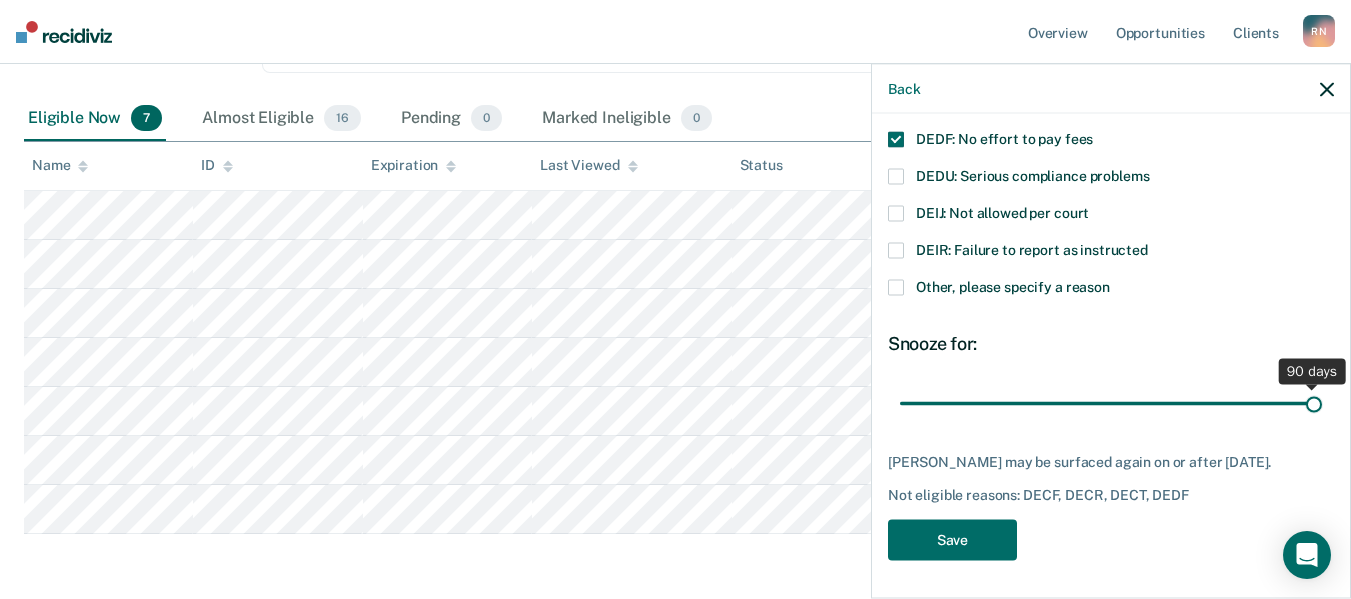 drag, startPoint x: 1035, startPoint y: 407, endPoint x: 1378, endPoint y: 422, distance: 343.32782 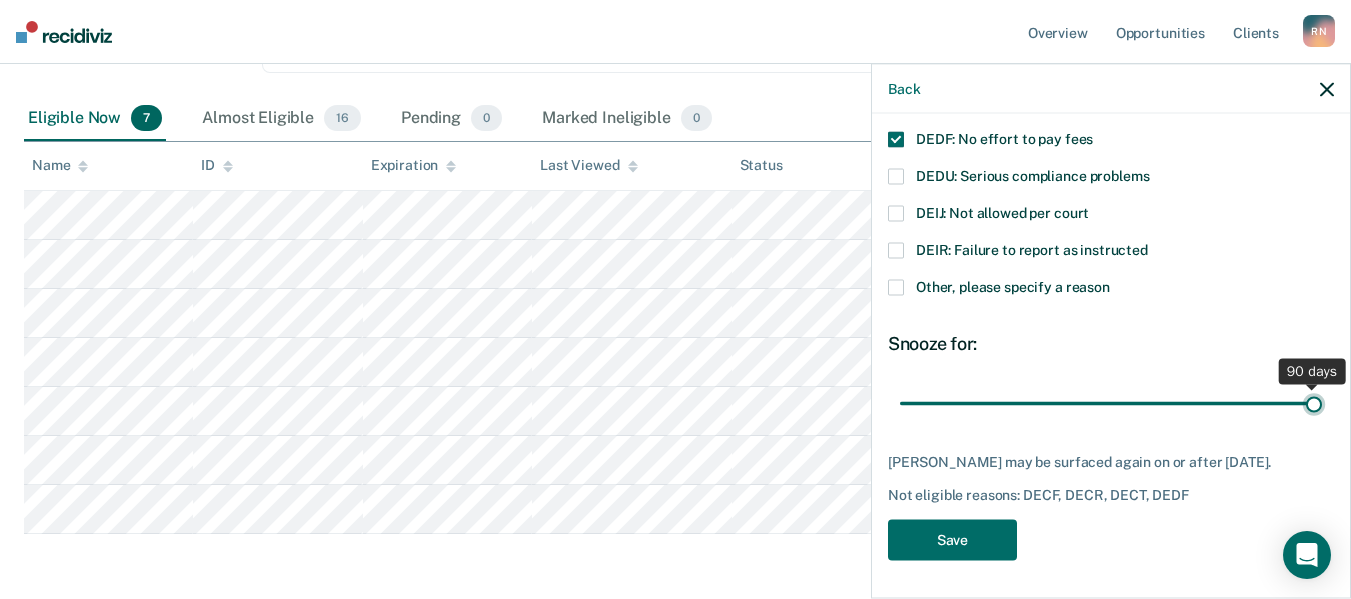 type on "90" 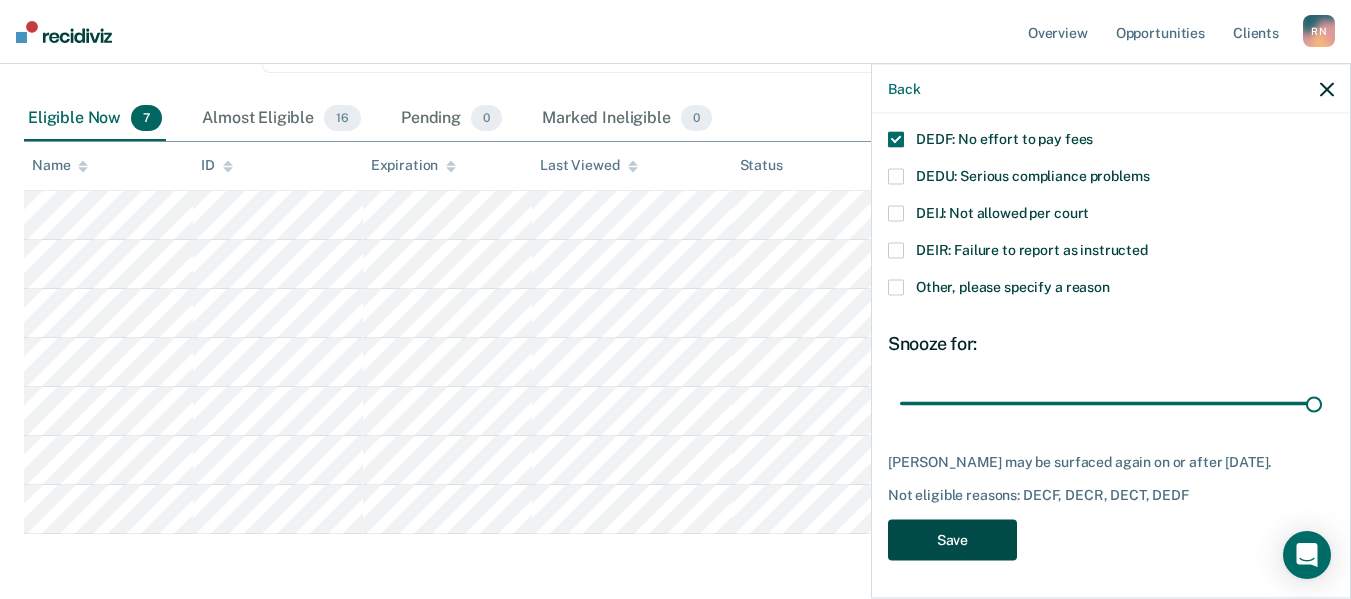 click on "Save" at bounding box center (952, 540) 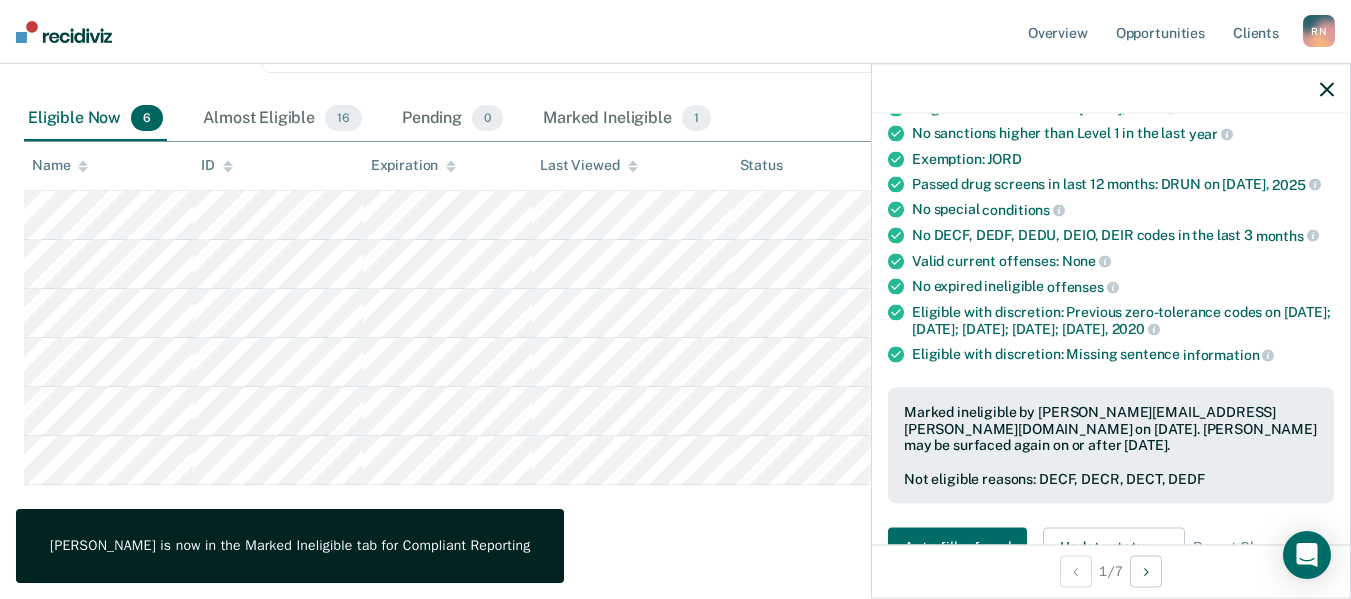 click on "Compliant Reporting   Compliant Reporting is a level of supervision that uses an interactive voice recognition system, rather than requiring regular face-to-face contacts. Review and refer eligible clients for Compliant Reporting using the autofilled paperwork. Compliant Reporting Compliant Reporting Supervision Level Downgrade Suspension of Direct Supervision Clear   supervision officers D70   Eligible Now 6 Almost Eligible 16 Pending 0 Marked Ineligible 1
To pick up a draggable item, press the space bar.
While dragging, use the arrow keys to move the item.
Press space again to drop the item in its new position, or press escape to cancel.
Name ID Expiration Last Viewed Status Assigned to" at bounding box center [675, 190] 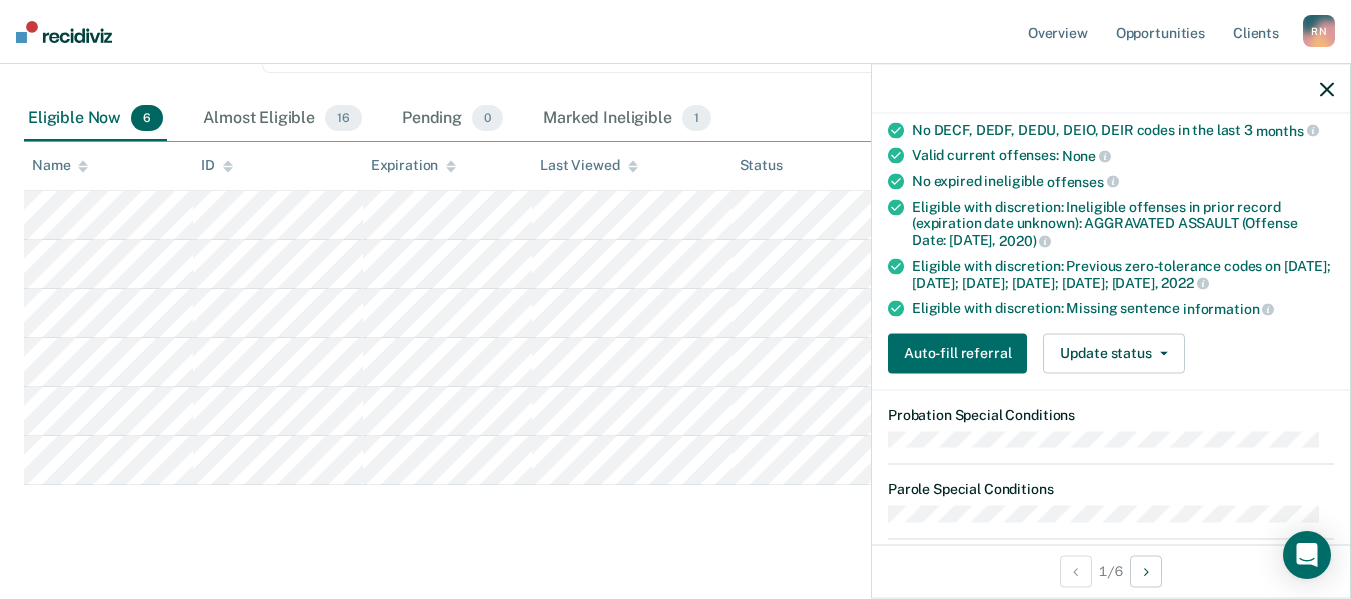 scroll, scrollTop: 400, scrollLeft: 0, axis: vertical 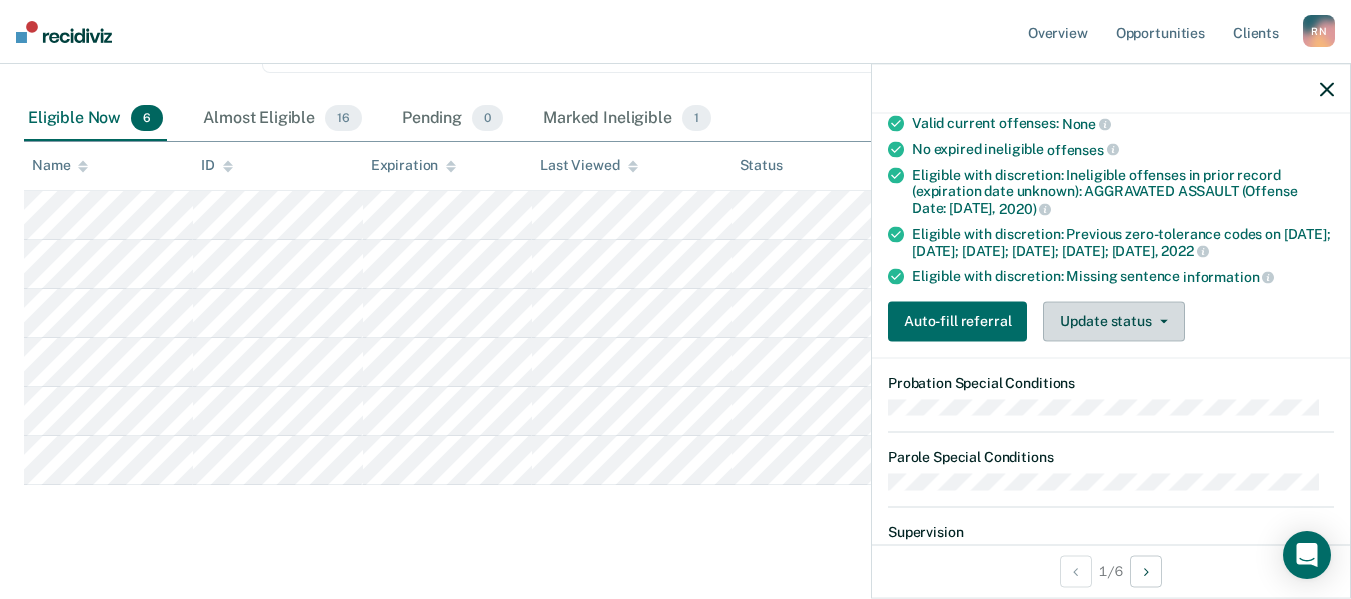 click on "Update status" at bounding box center [1113, 321] 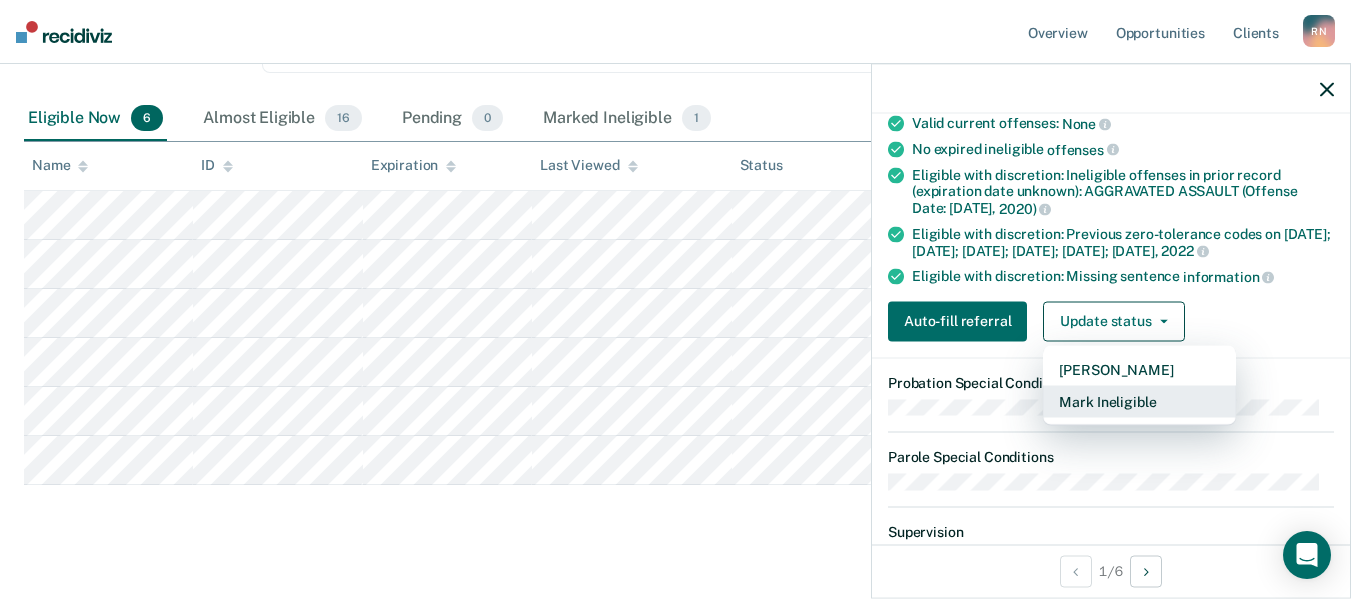 click on "Mark Ineligible" at bounding box center [1139, 401] 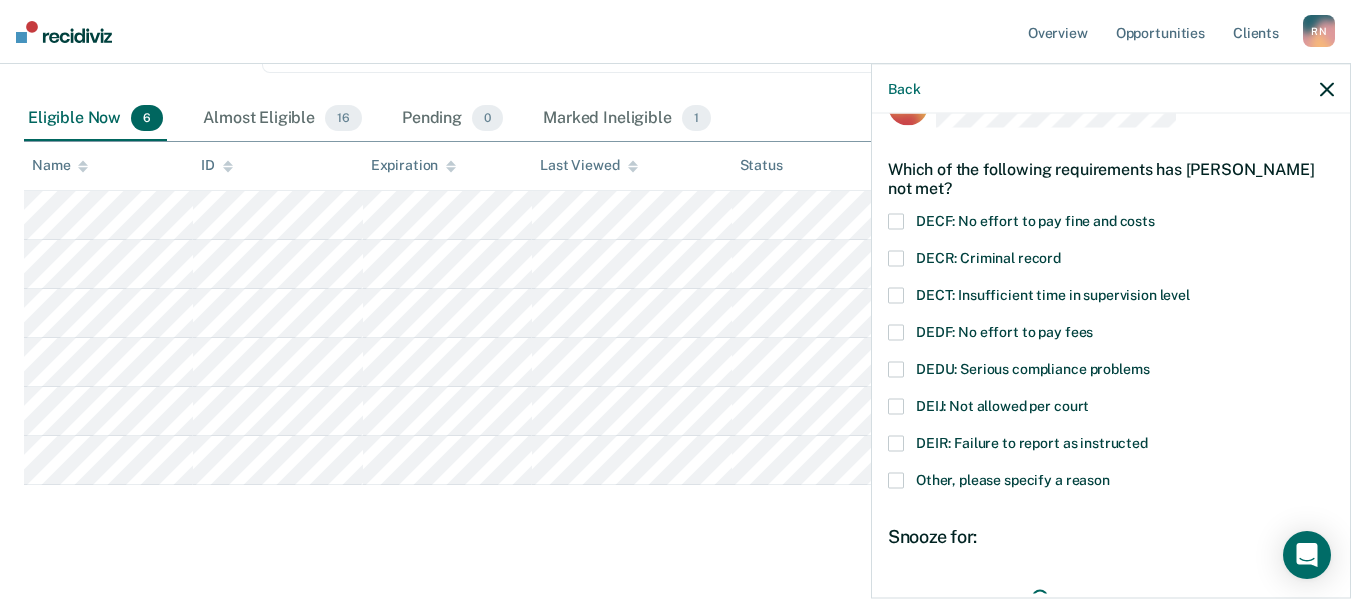 scroll, scrollTop: 46, scrollLeft: 0, axis: vertical 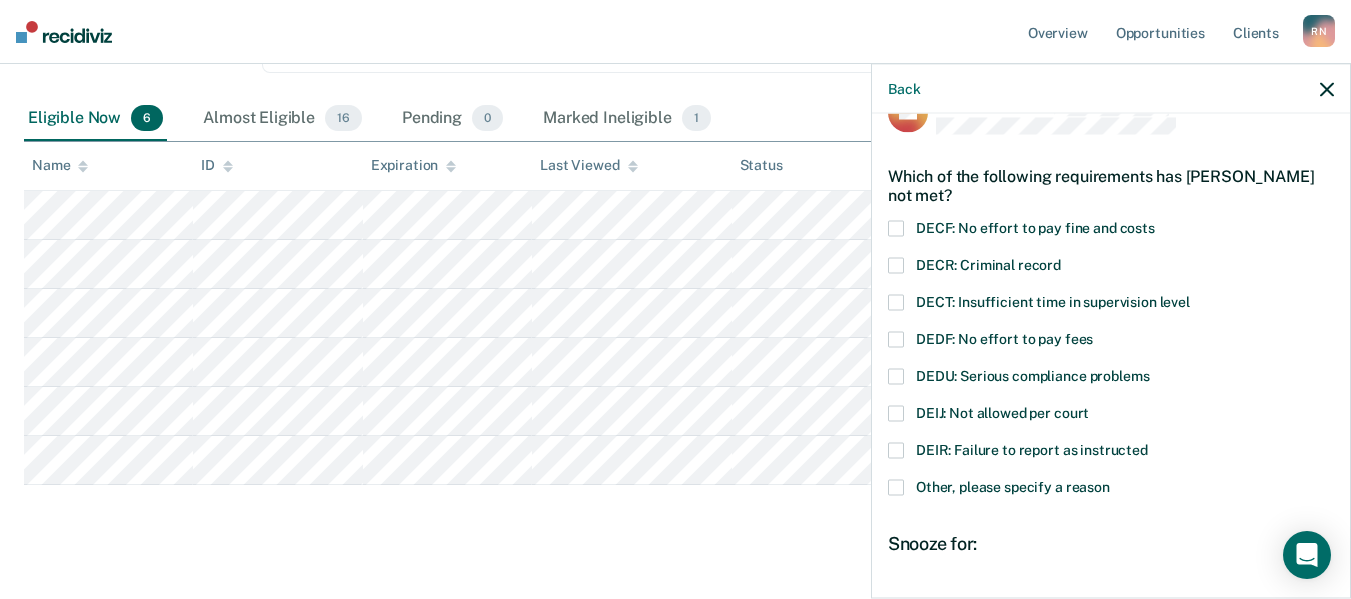 click at bounding box center [896, 229] 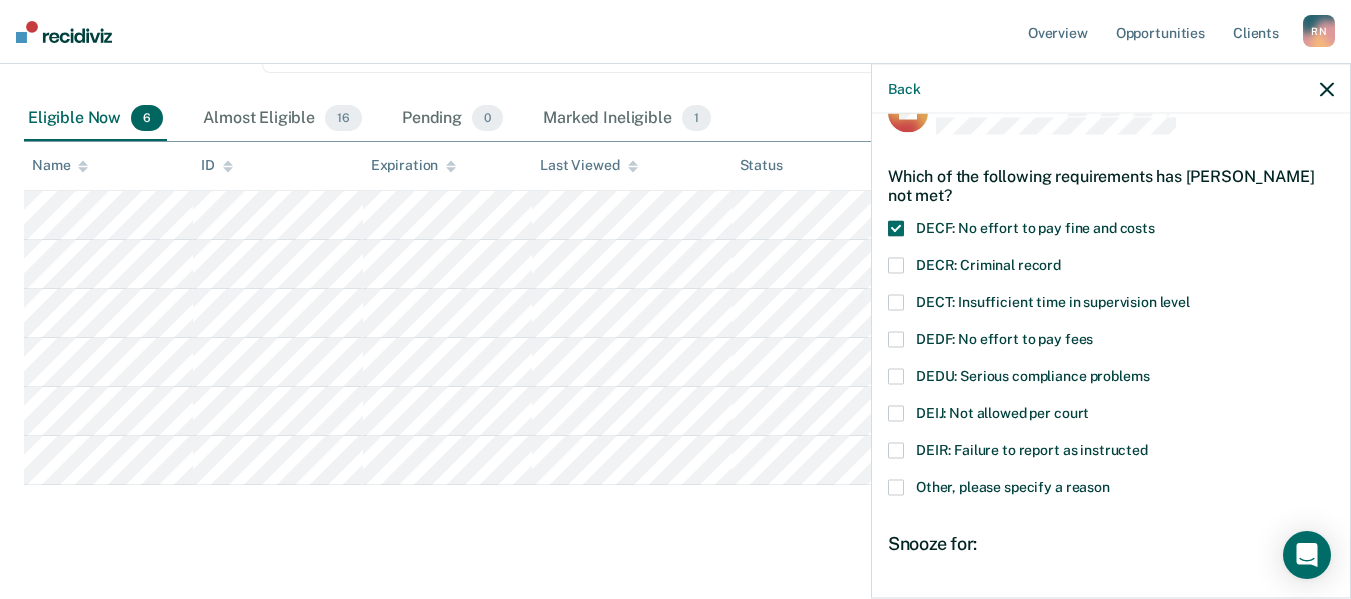 click at bounding box center [896, 266] 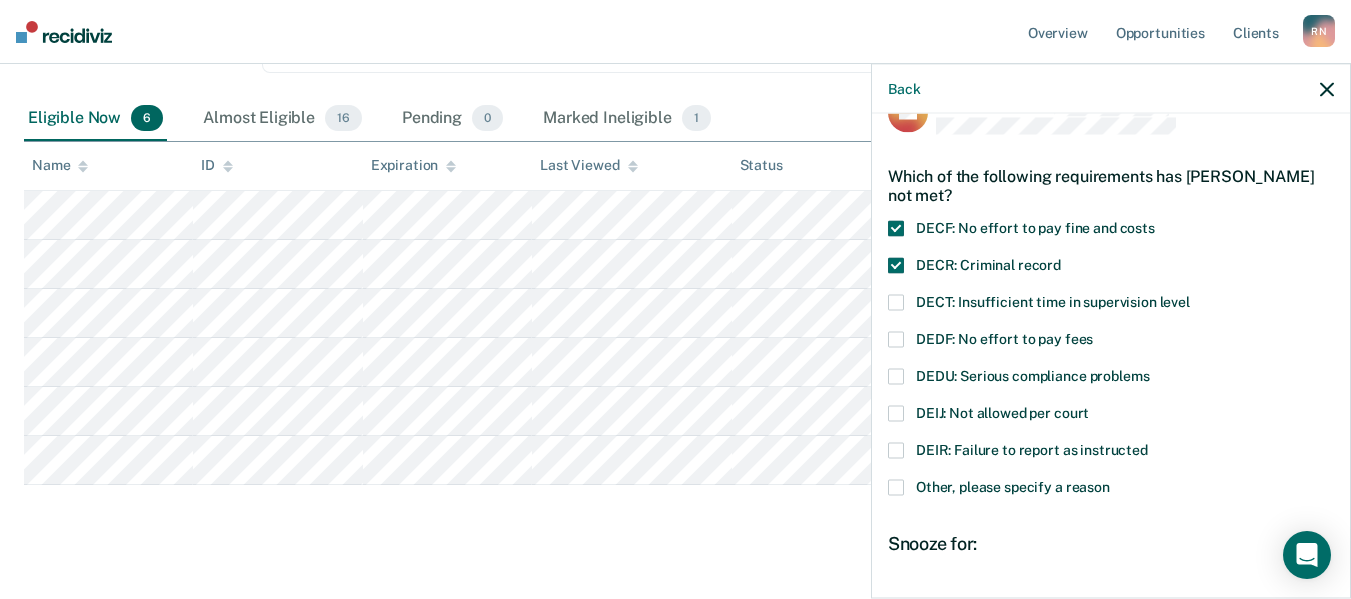 click at bounding box center [896, 303] 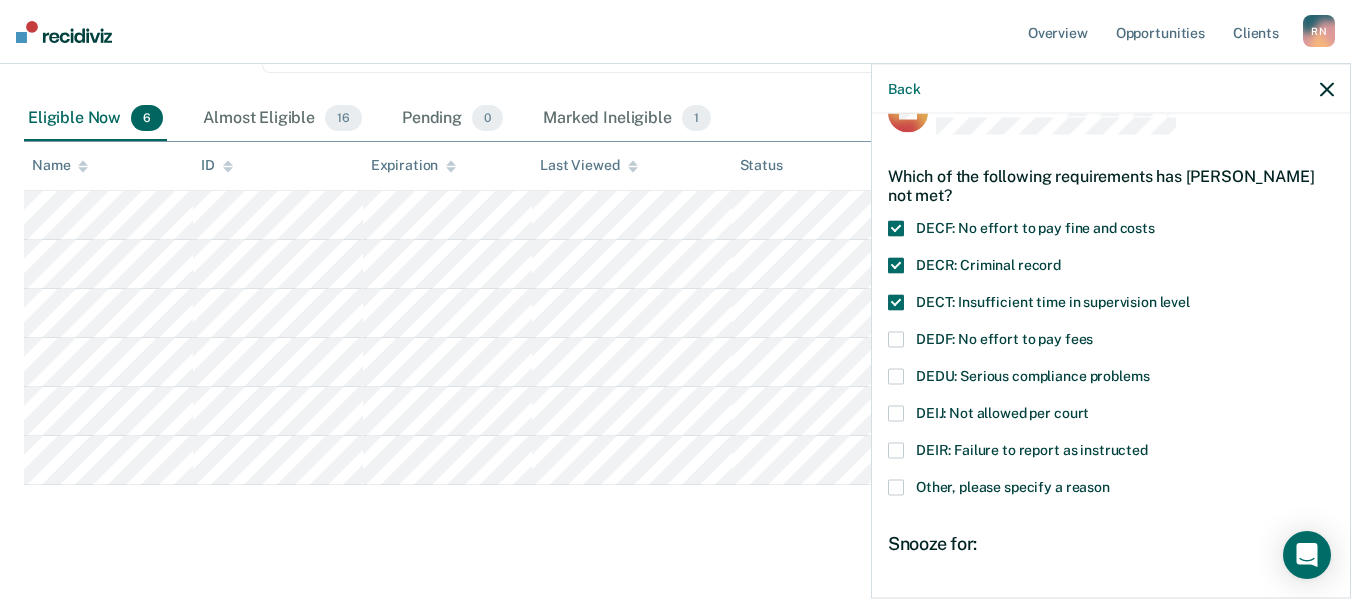 click at bounding box center (896, 377) 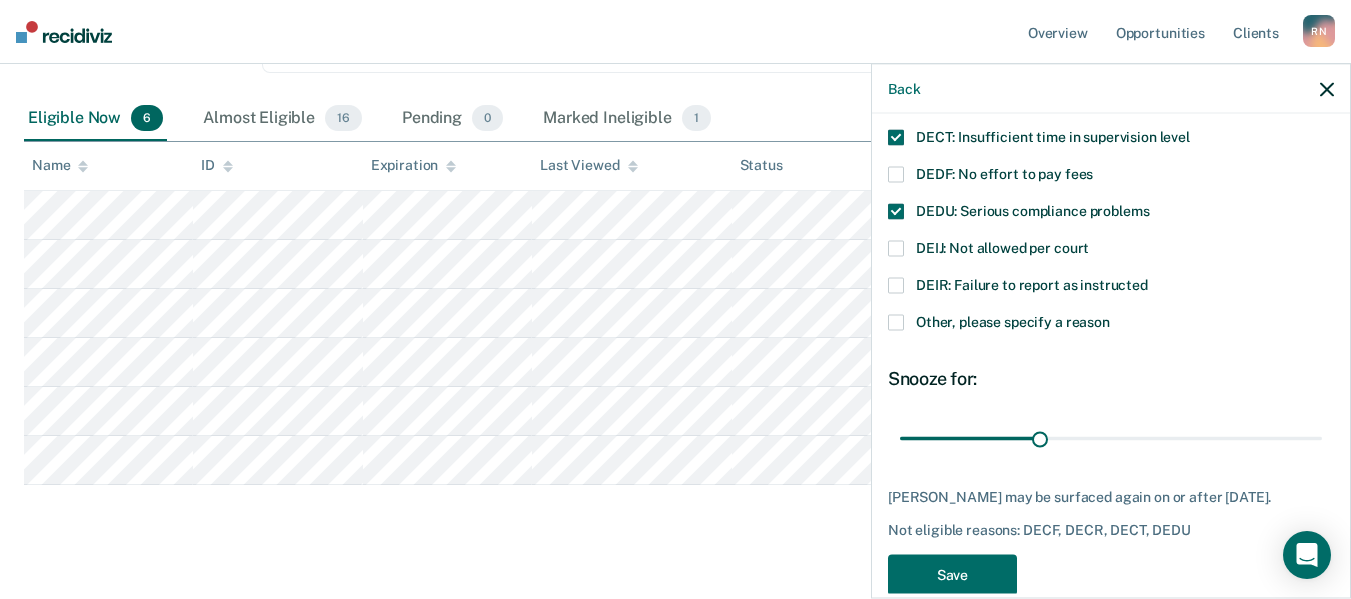 scroll, scrollTop: 246, scrollLeft: 0, axis: vertical 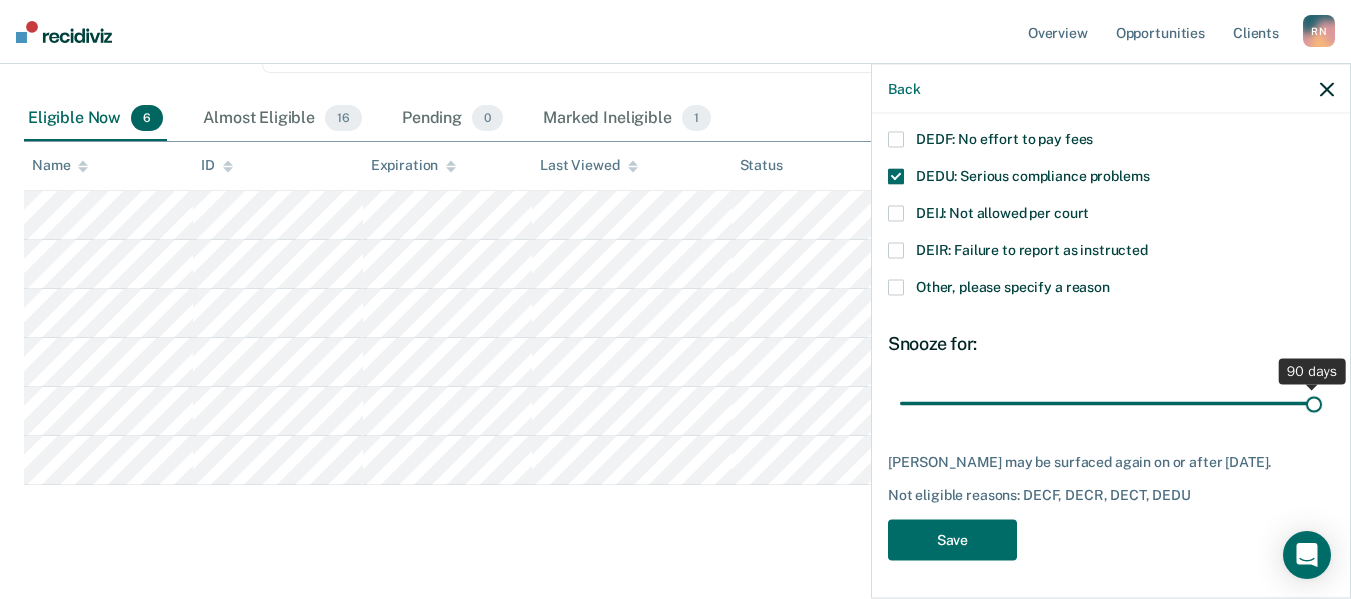 drag, startPoint x: 1028, startPoint y: 400, endPoint x: 1326, endPoint y: 424, distance: 298.96487 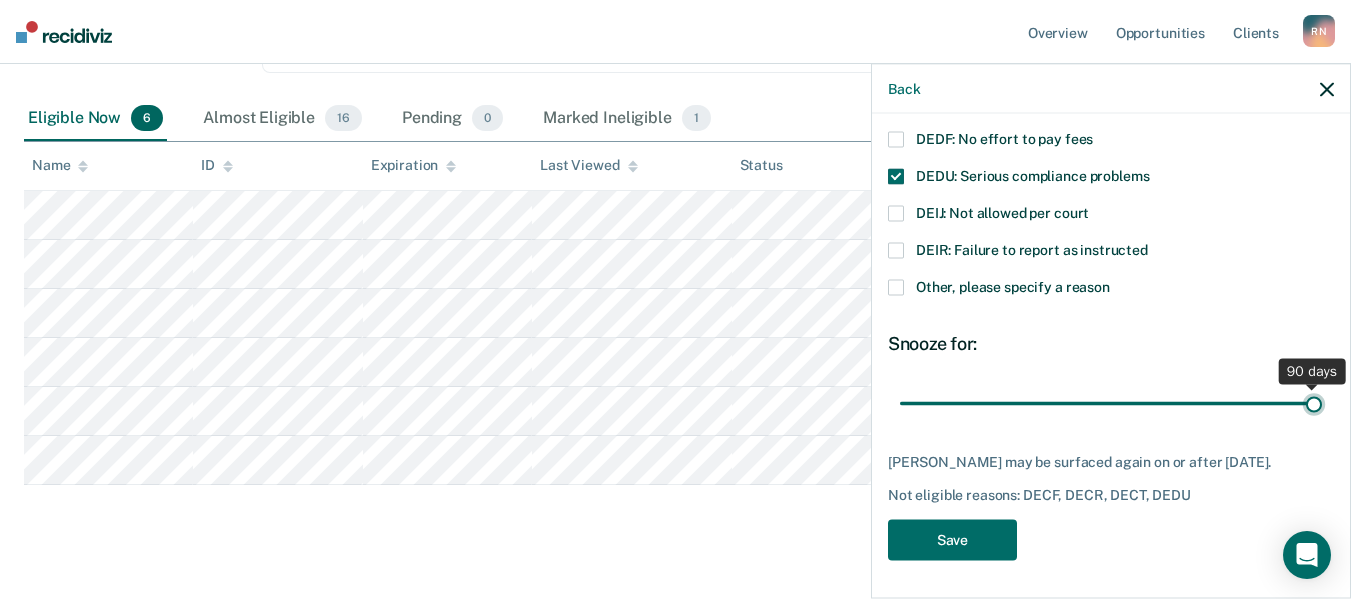 type on "90" 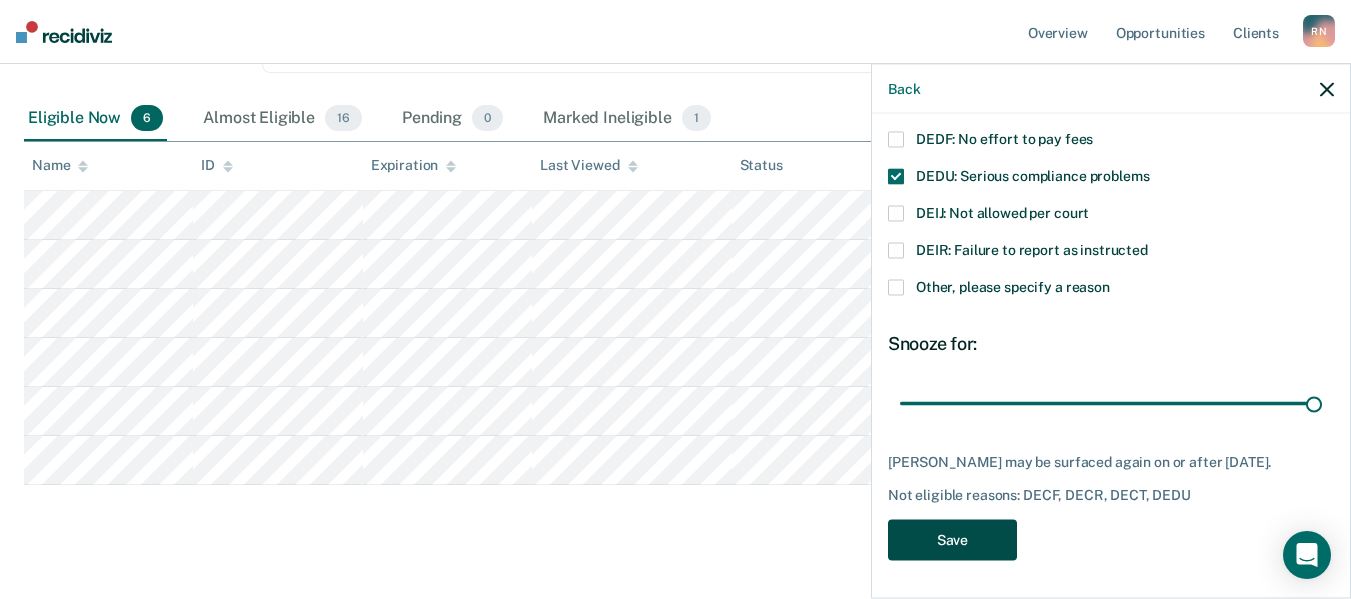 click on "Save" at bounding box center [952, 540] 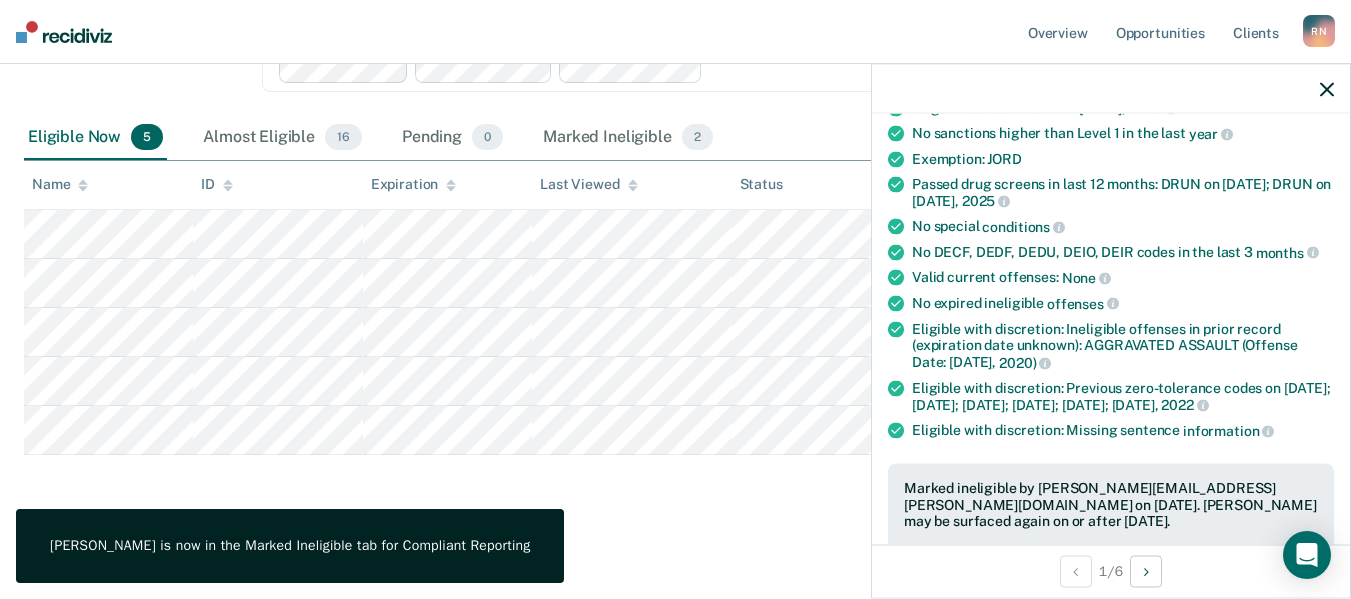 click on "Compliant Reporting   Compliant Reporting is a level of supervision that uses an interactive voice recognition system, rather than requiring regular face-to-face contacts. Review and refer eligible clients for Compliant Reporting using the autofilled paperwork. Compliant Reporting Compliant Reporting Supervision Level Downgrade Suspension of Direct Supervision Clear   supervision officers D70   Eligible Now 5 Almost Eligible 16 Pending 0 Marked Ineligible 2
To pick up a draggable item, press the space bar.
While dragging, use the arrow keys to move the item.
Press space again to drop the item in its new position, or press escape to cancel.
Name ID Expiration Last Viewed Status Assigned to" at bounding box center (675, 209) 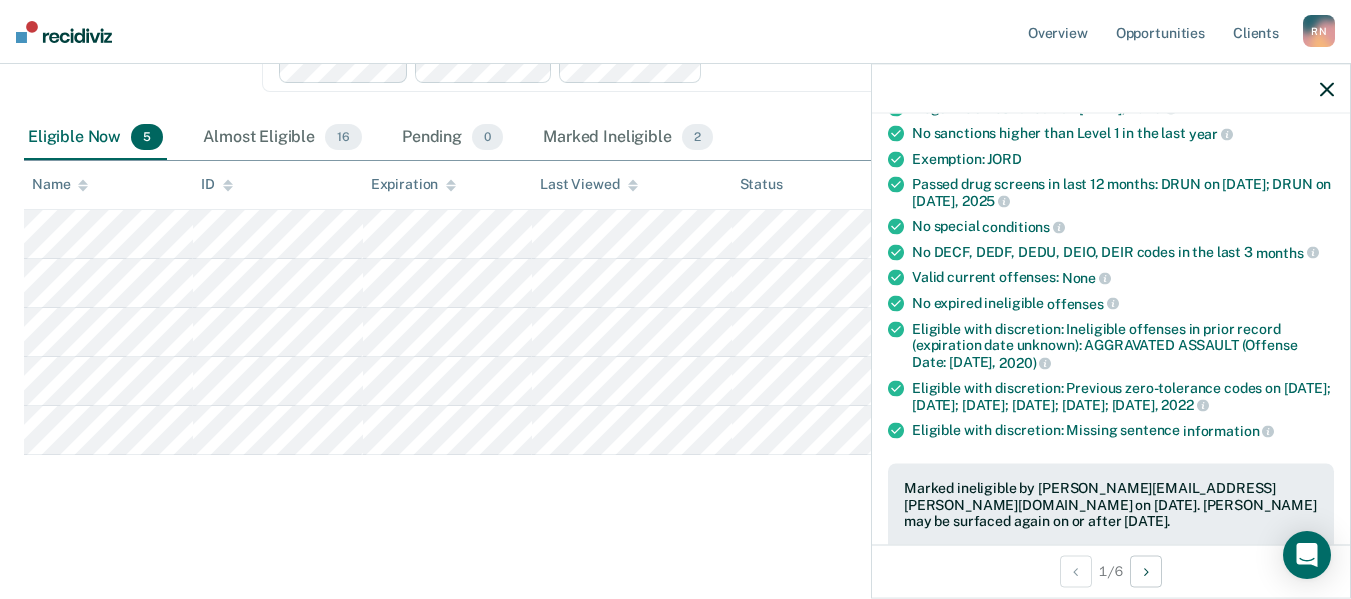 click 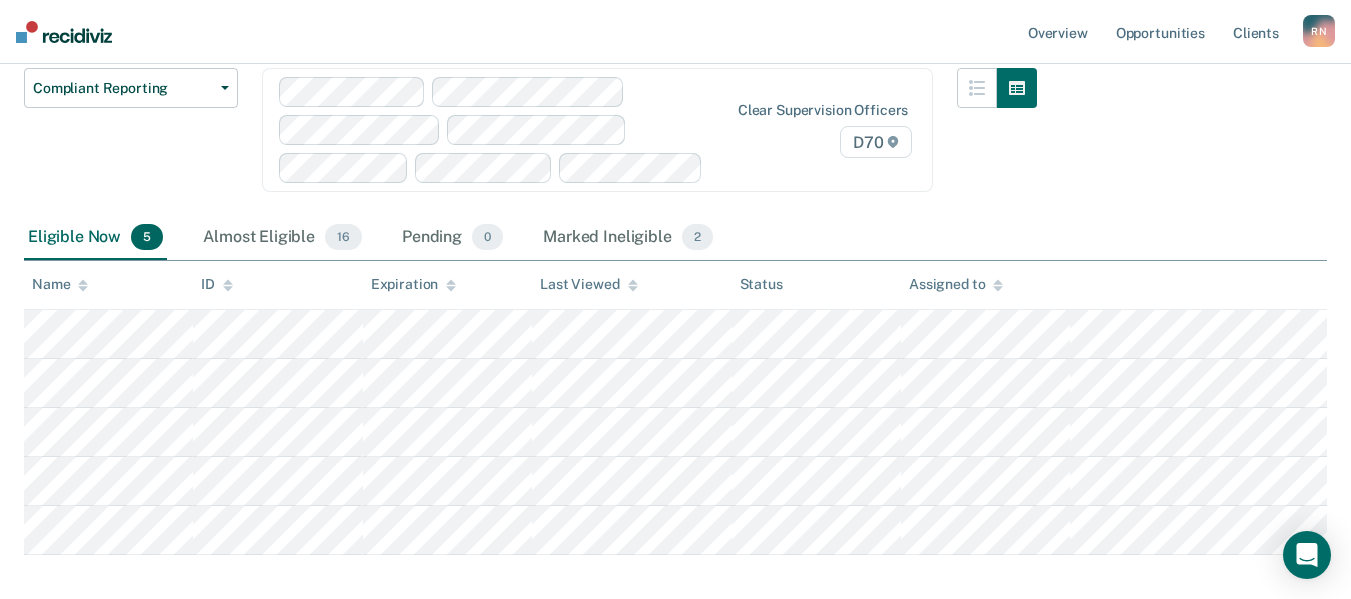 scroll, scrollTop: 281, scrollLeft: 0, axis: vertical 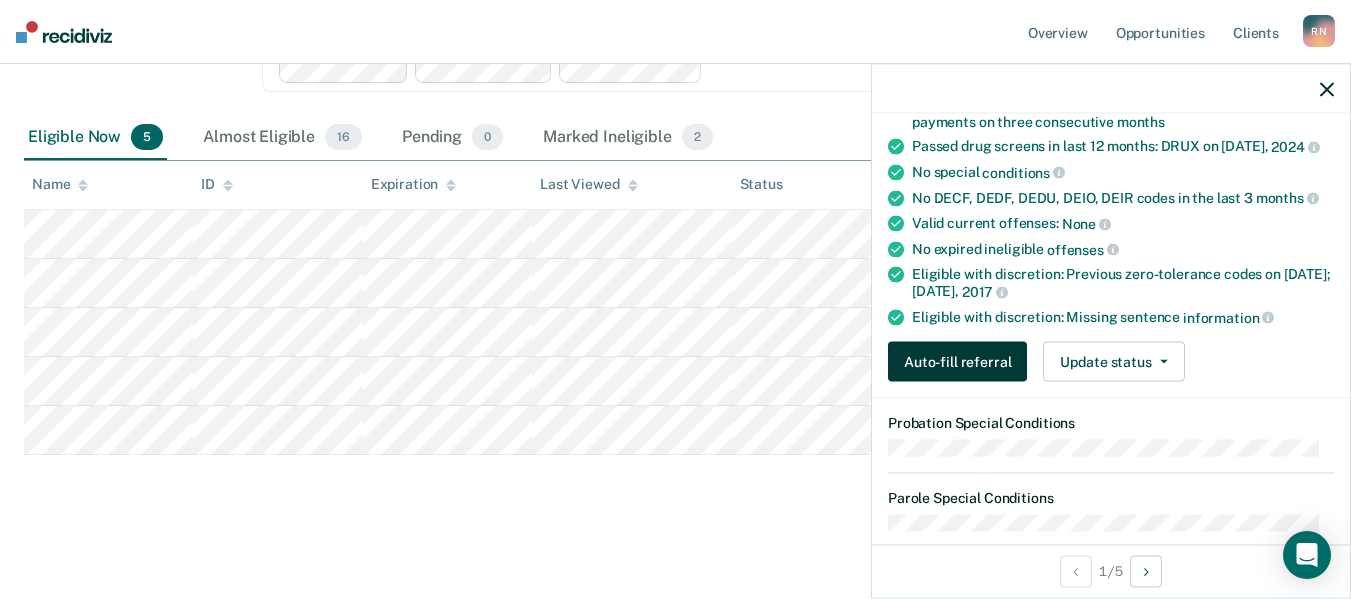 click on "Auto-fill referral" at bounding box center [957, 362] 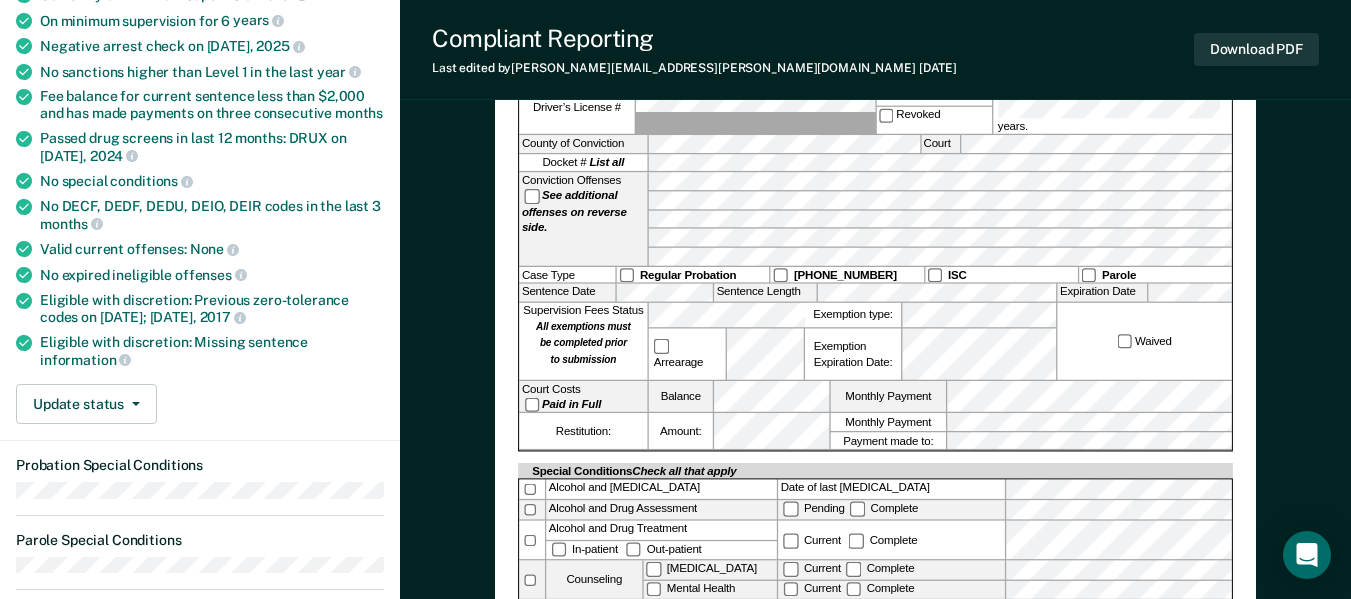 scroll, scrollTop: 200, scrollLeft: 0, axis: vertical 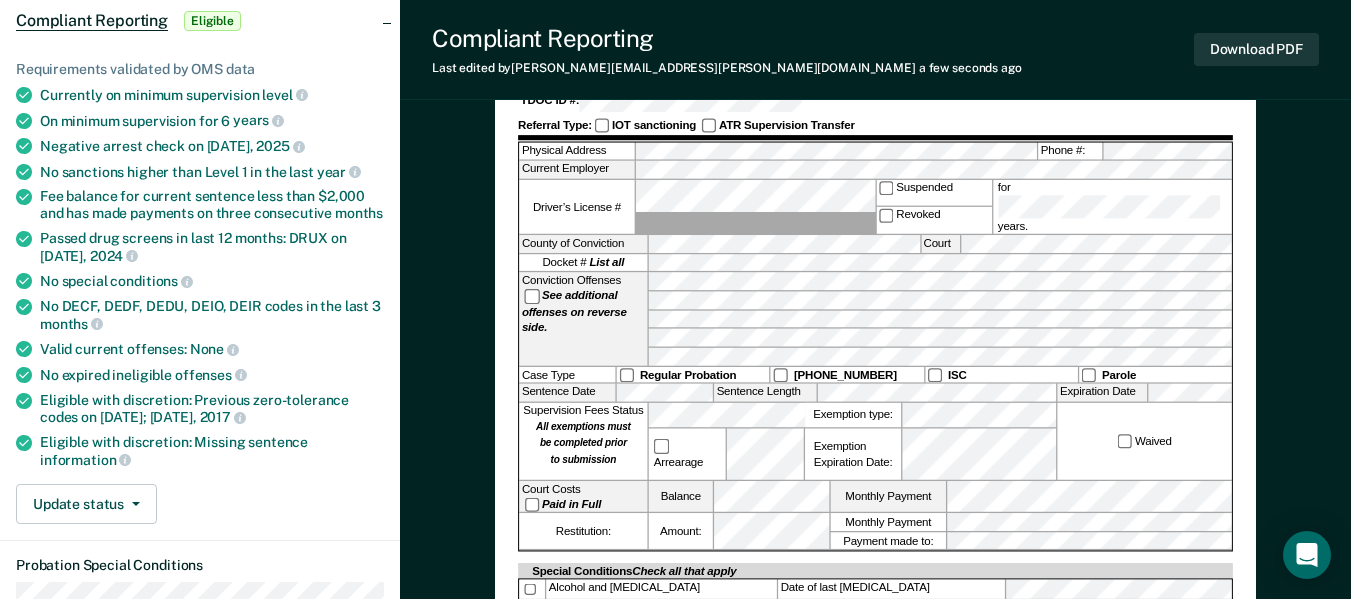 click on "Regular Probation" at bounding box center (693, 375) 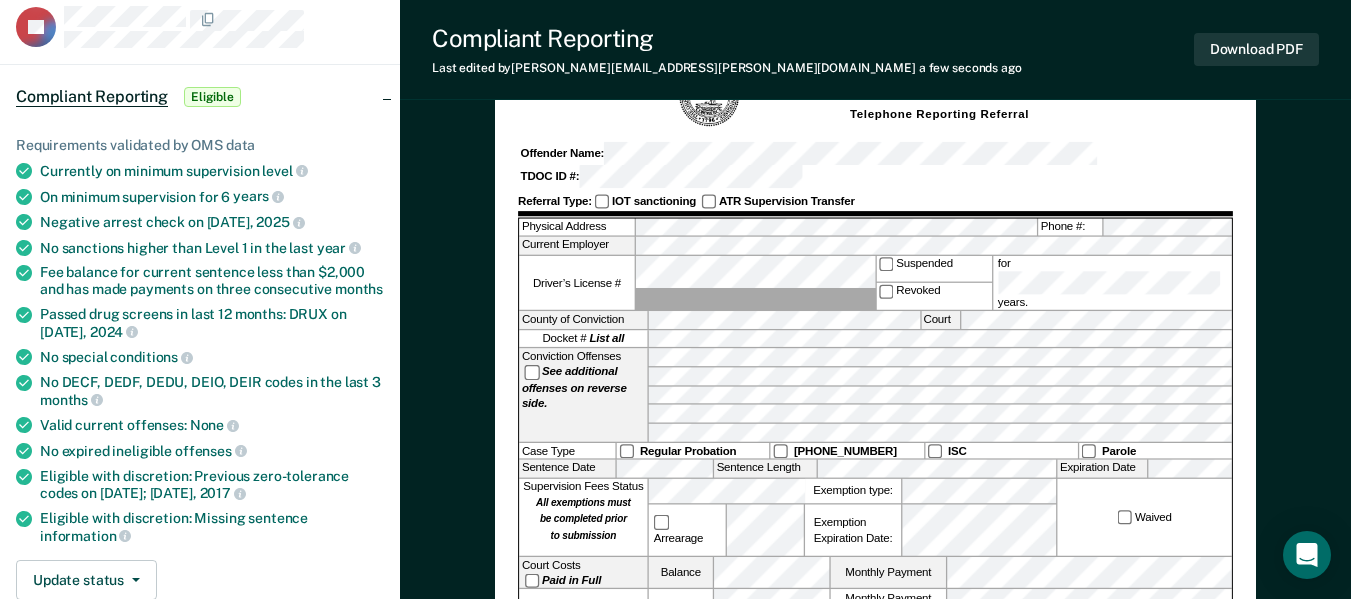 scroll, scrollTop: 0, scrollLeft: 0, axis: both 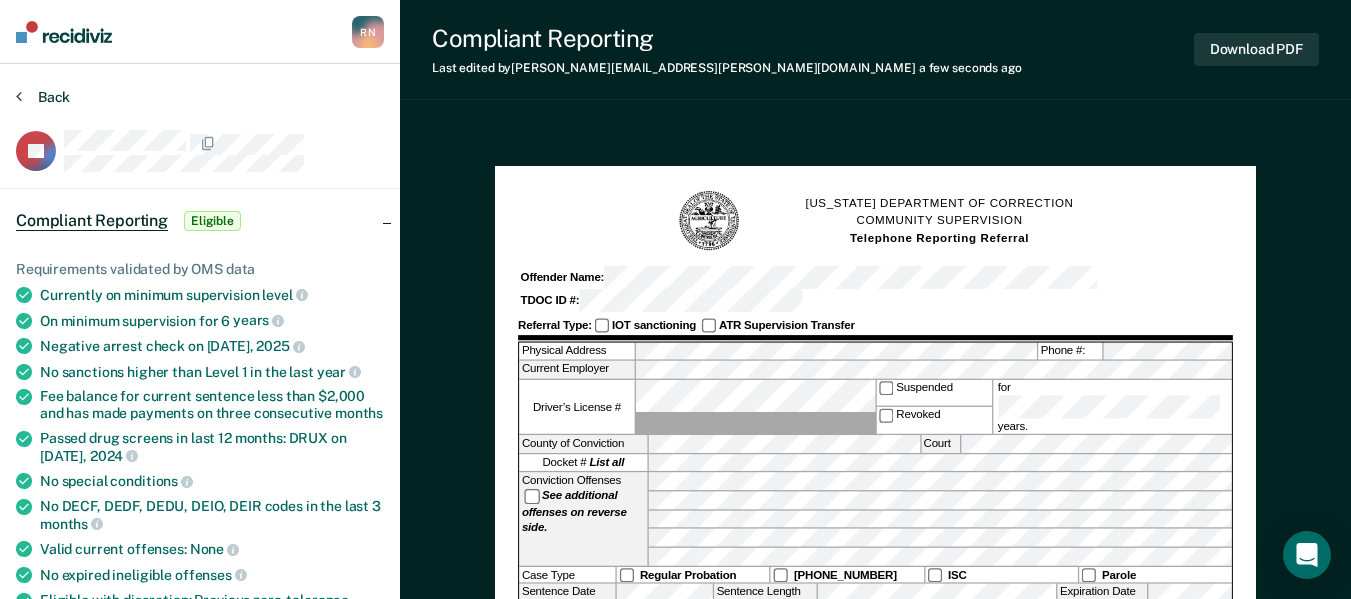 click on "Back" at bounding box center [43, 97] 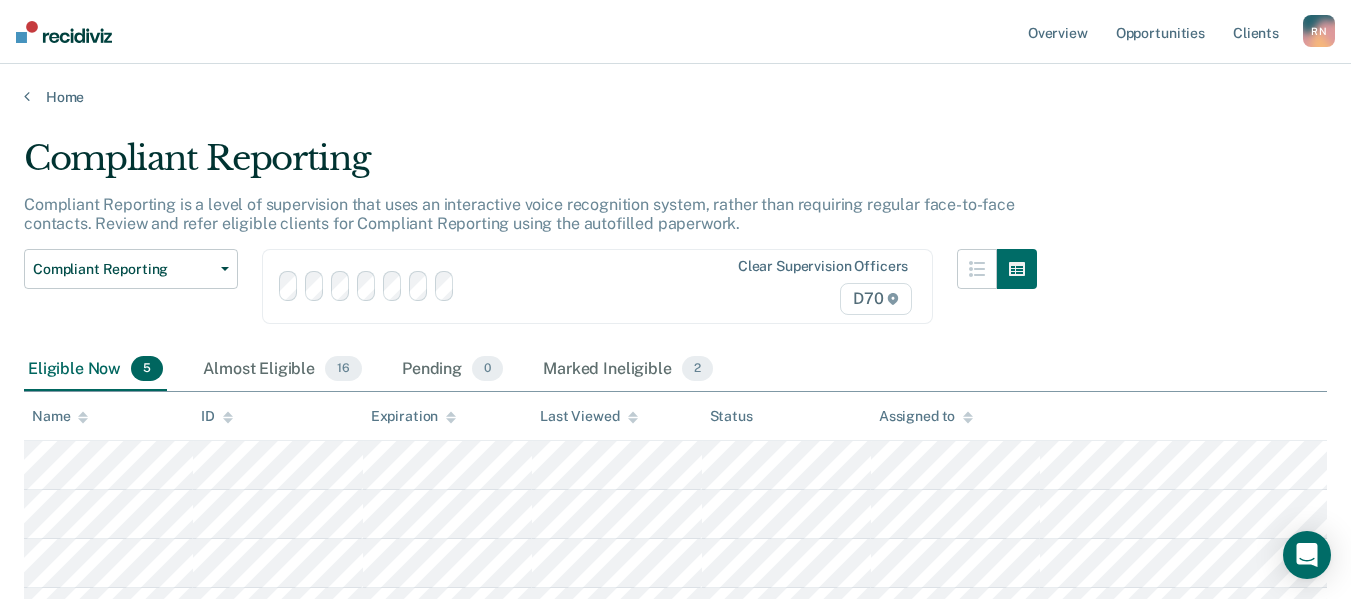 scroll, scrollTop: 281, scrollLeft: 0, axis: vertical 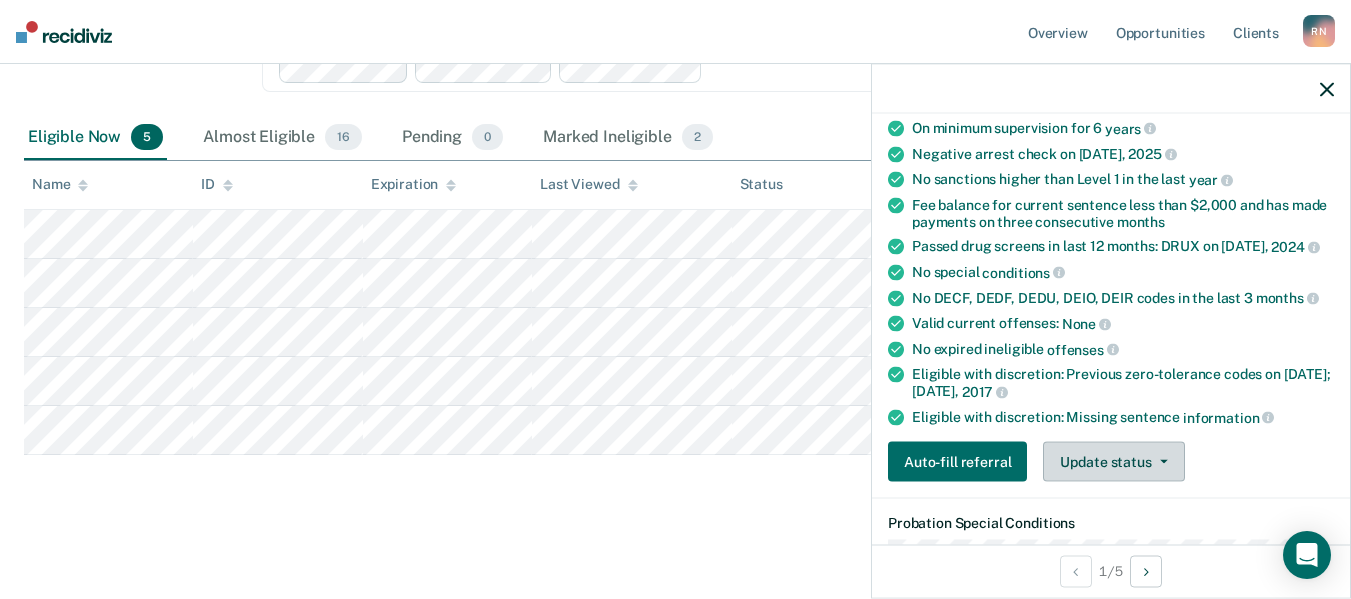 click on "Update status" at bounding box center (1113, 462) 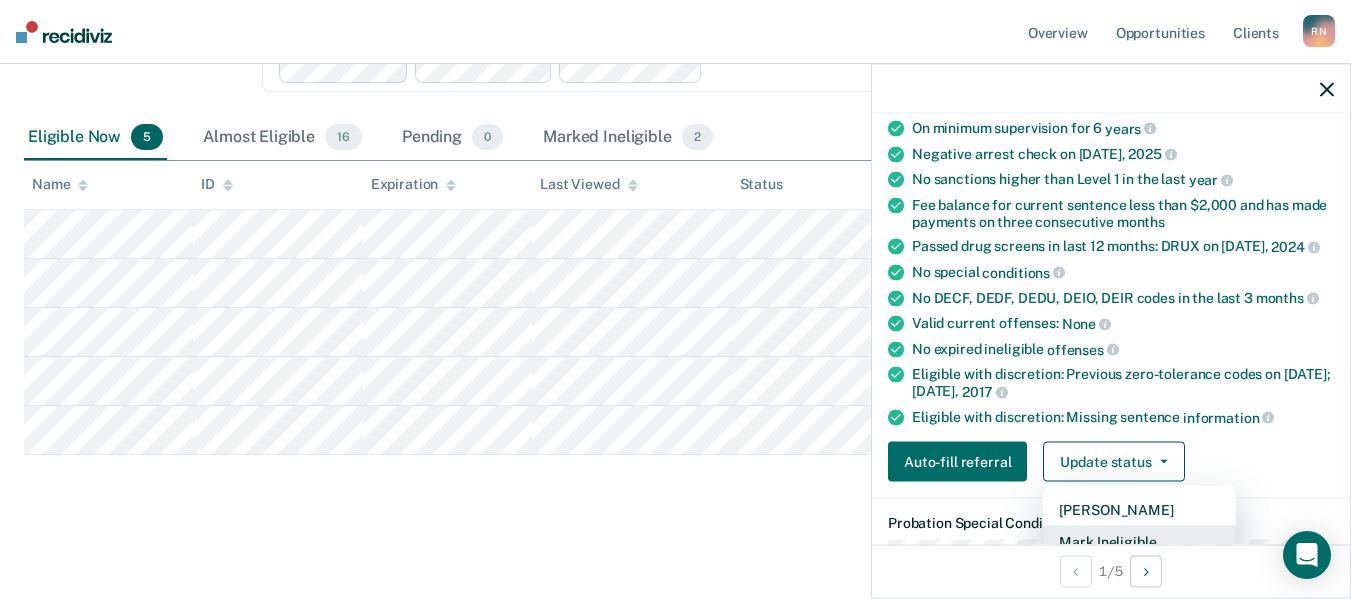 scroll, scrollTop: 212, scrollLeft: 0, axis: vertical 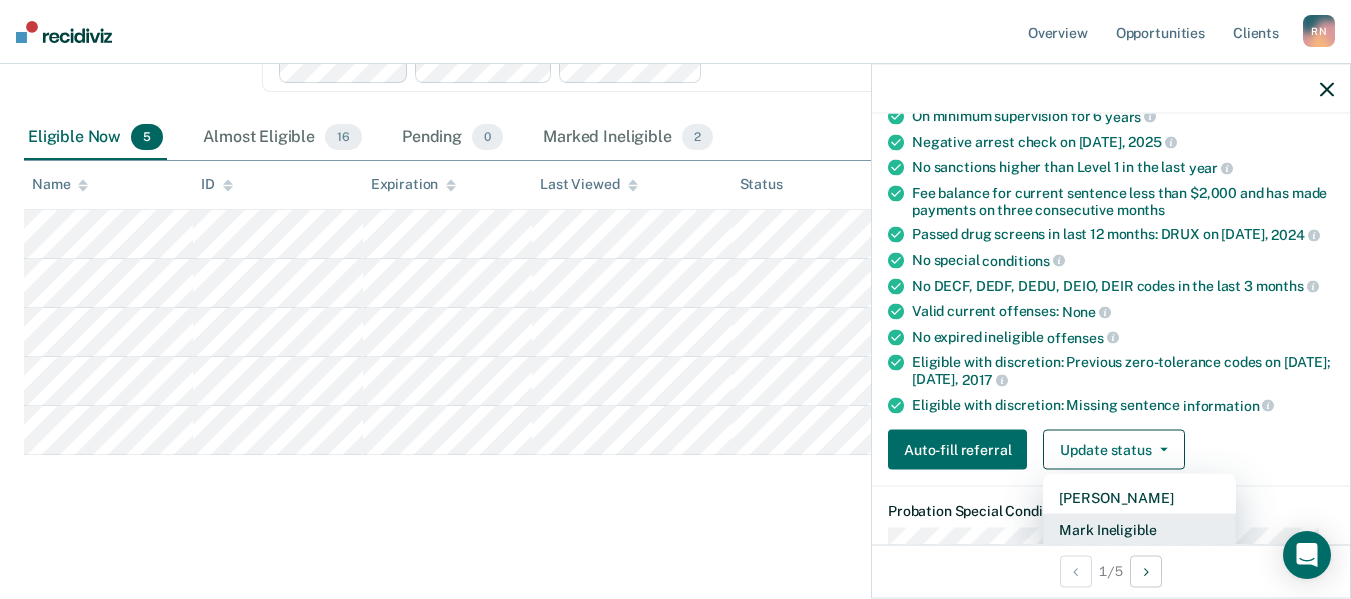 click on "Mark Ineligible" at bounding box center [1139, 530] 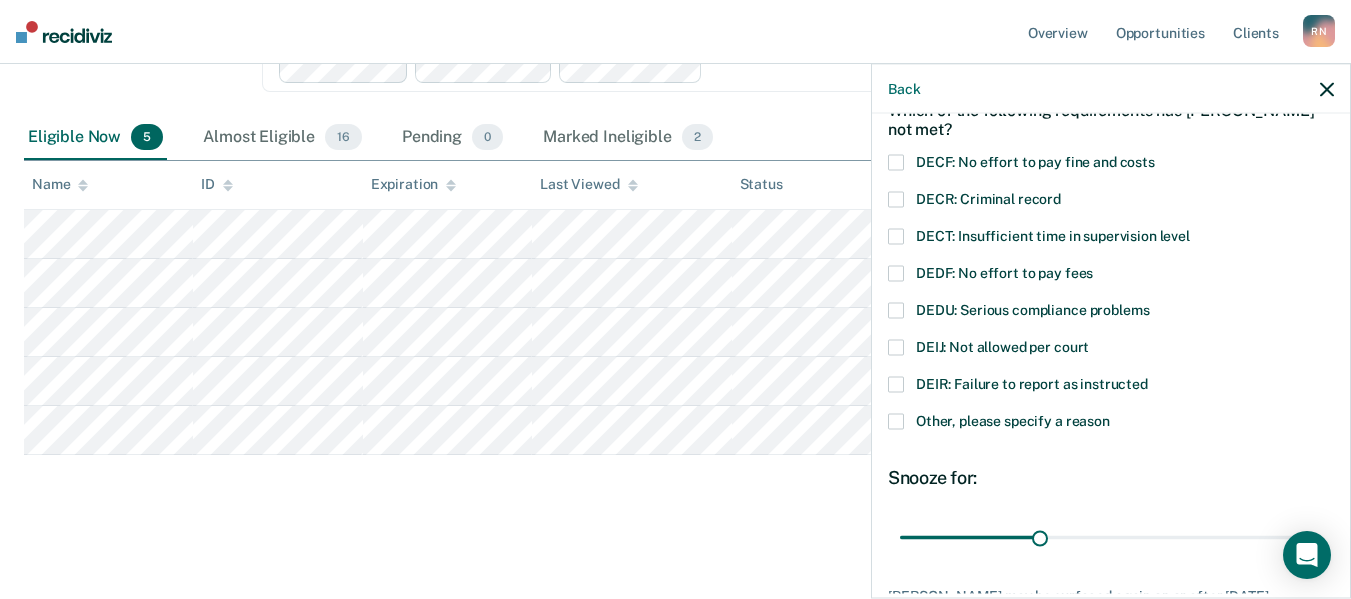 scroll, scrollTop: 12, scrollLeft: 0, axis: vertical 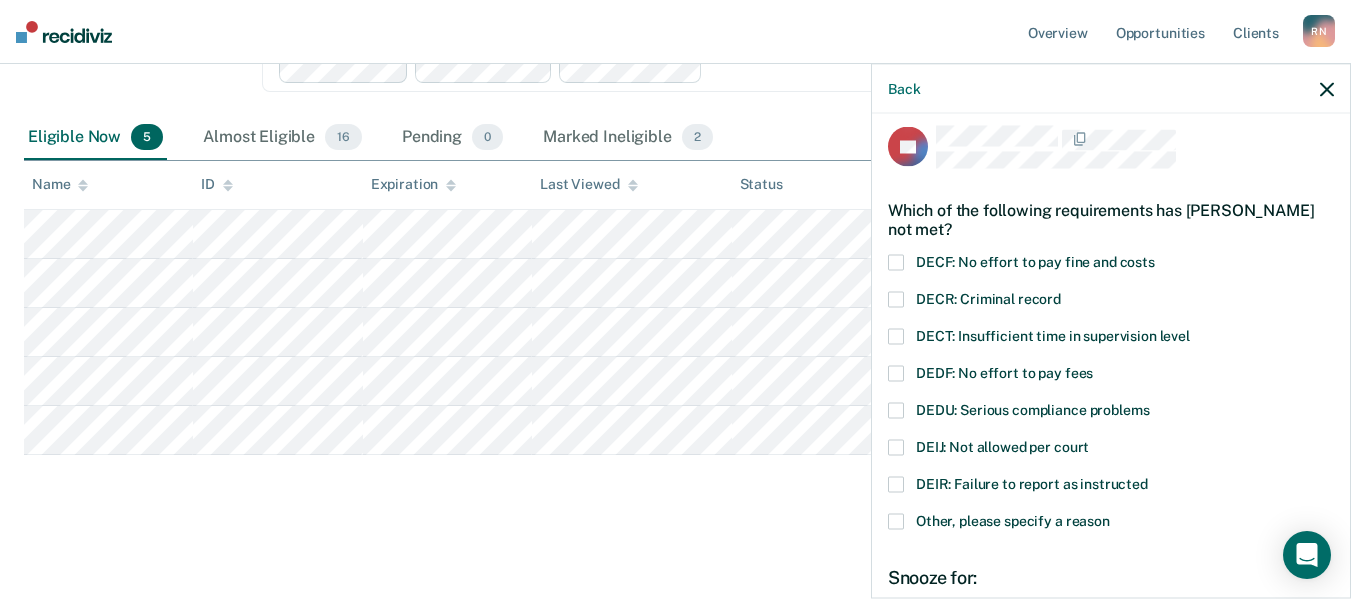 click at bounding box center [896, 448] 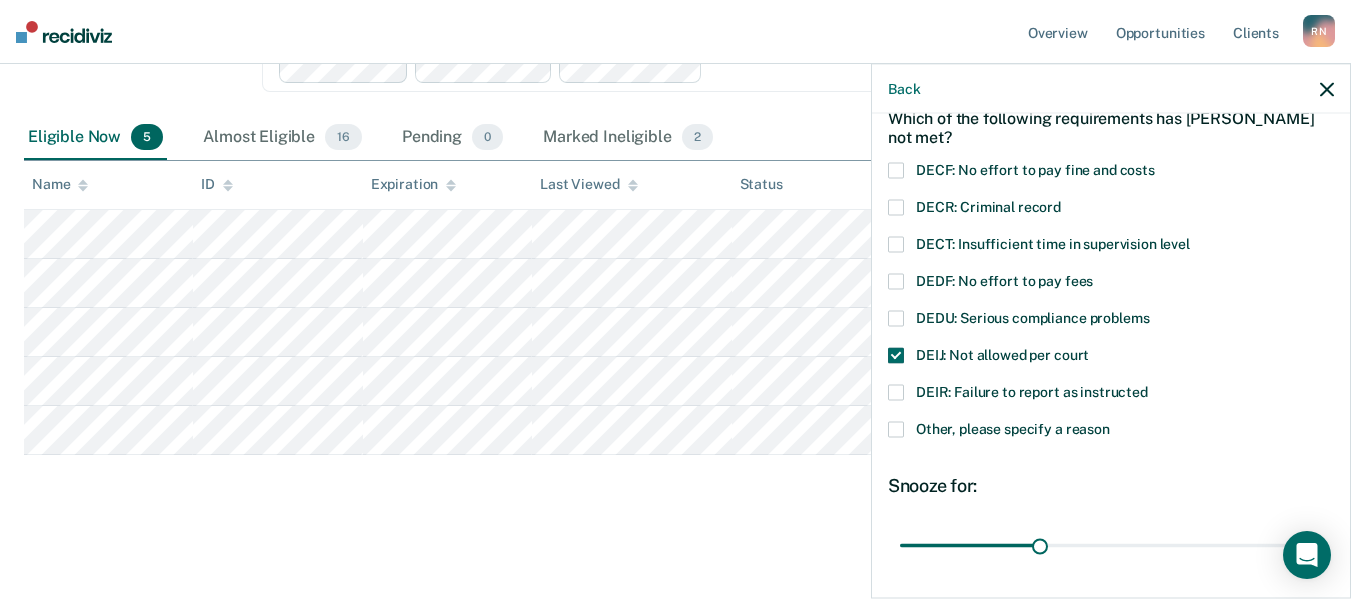 scroll, scrollTop: 212, scrollLeft: 0, axis: vertical 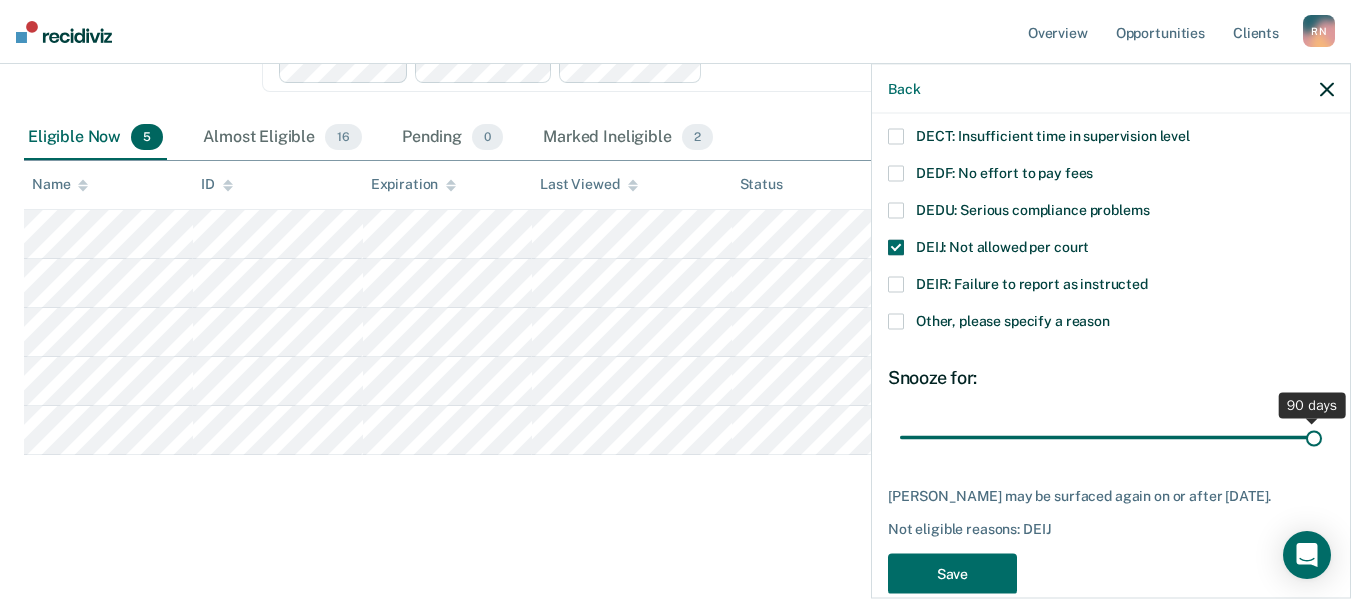 drag, startPoint x: 1036, startPoint y: 430, endPoint x: 1353, endPoint y: 444, distance: 317.309 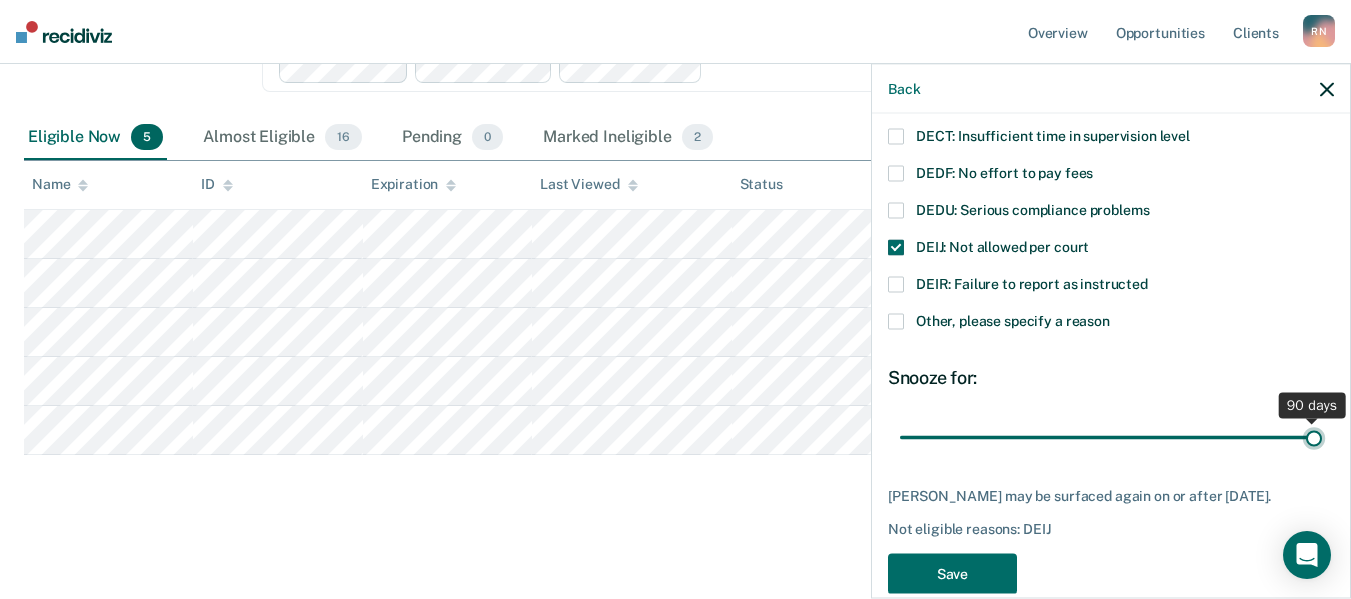 type on "90" 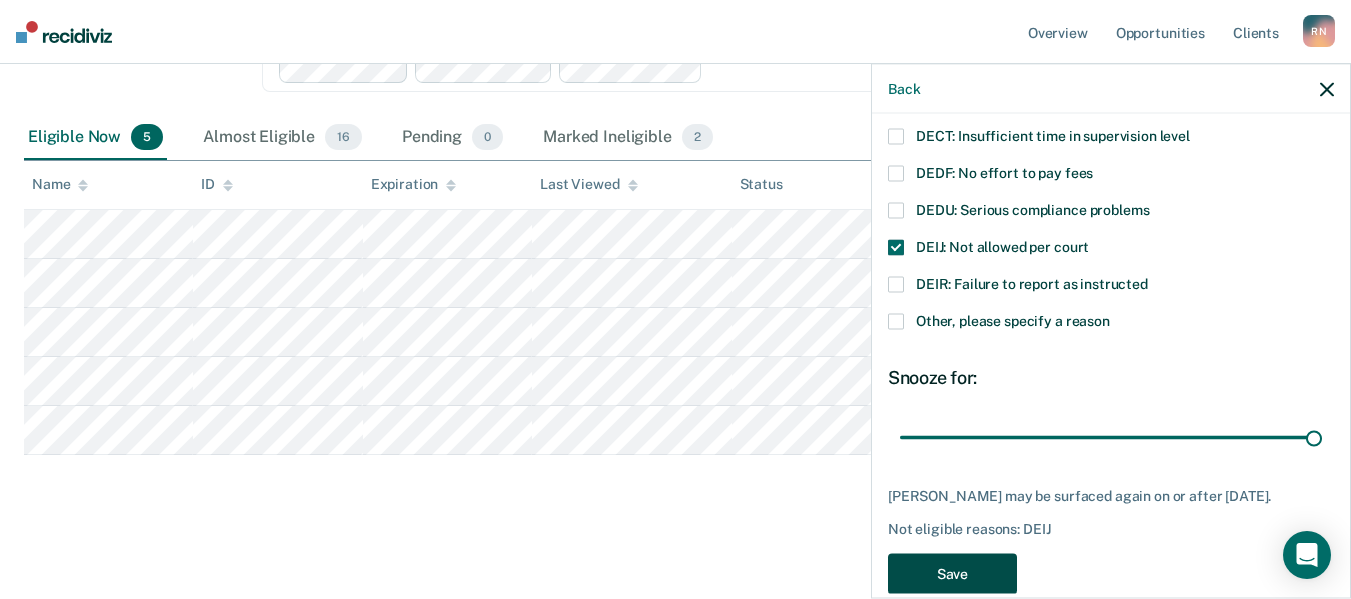 click on "Save" at bounding box center [952, 574] 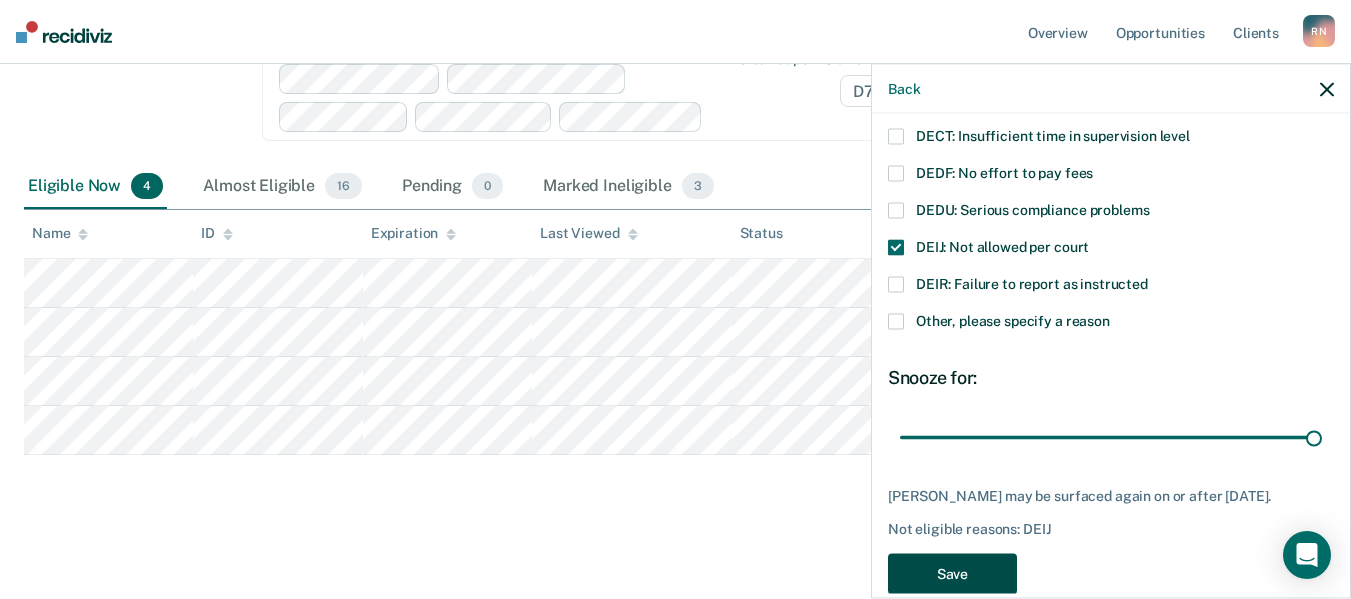 scroll, scrollTop: 232, scrollLeft: 0, axis: vertical 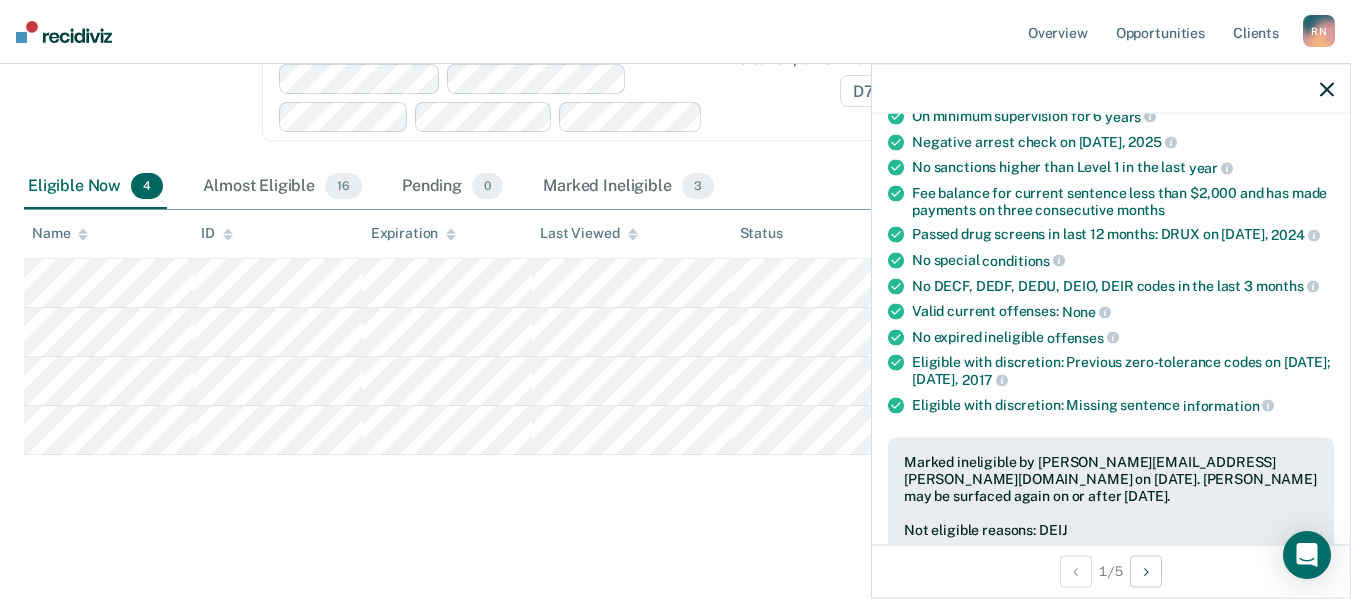 click at bounding box center [1111, 89] 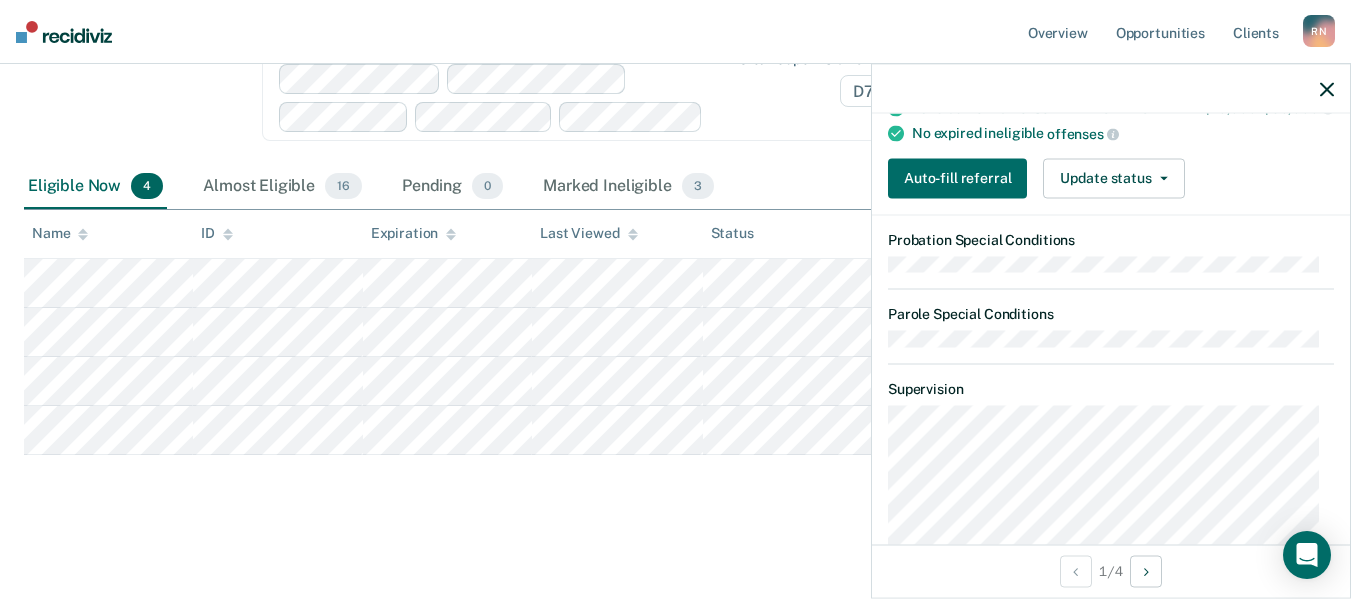 scroll, scrollTop: 400, scrollLeft: 0, axis: vertical 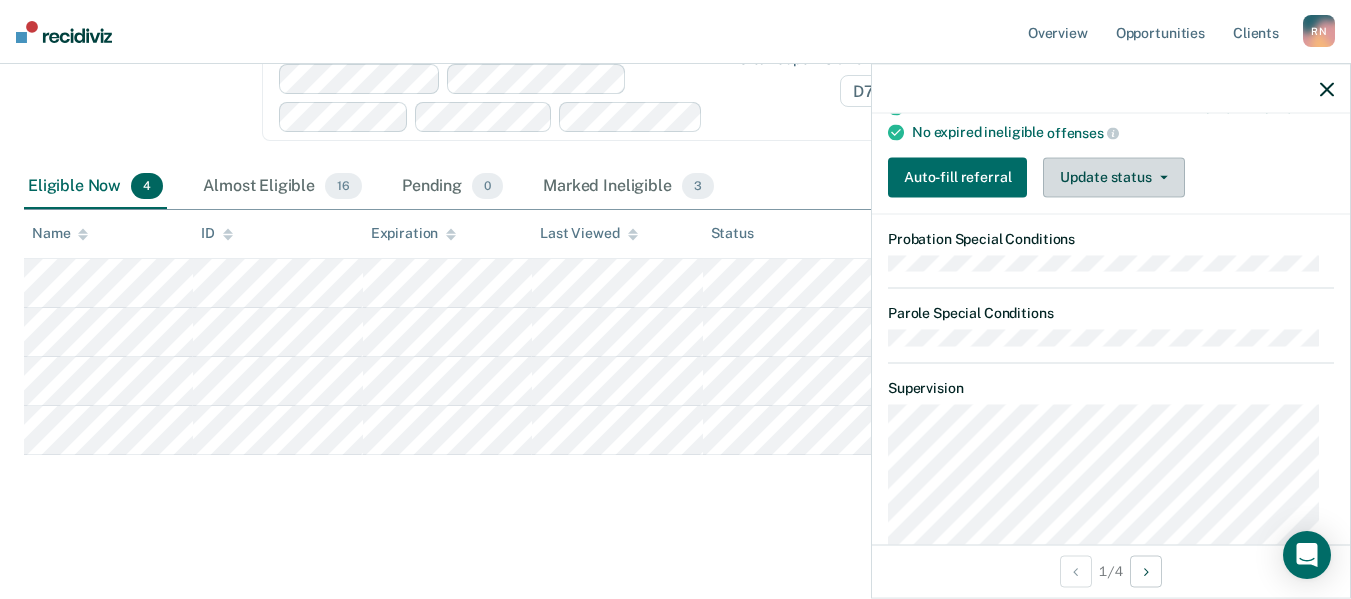 click on "Update status" at bounding box center [1113, 177] 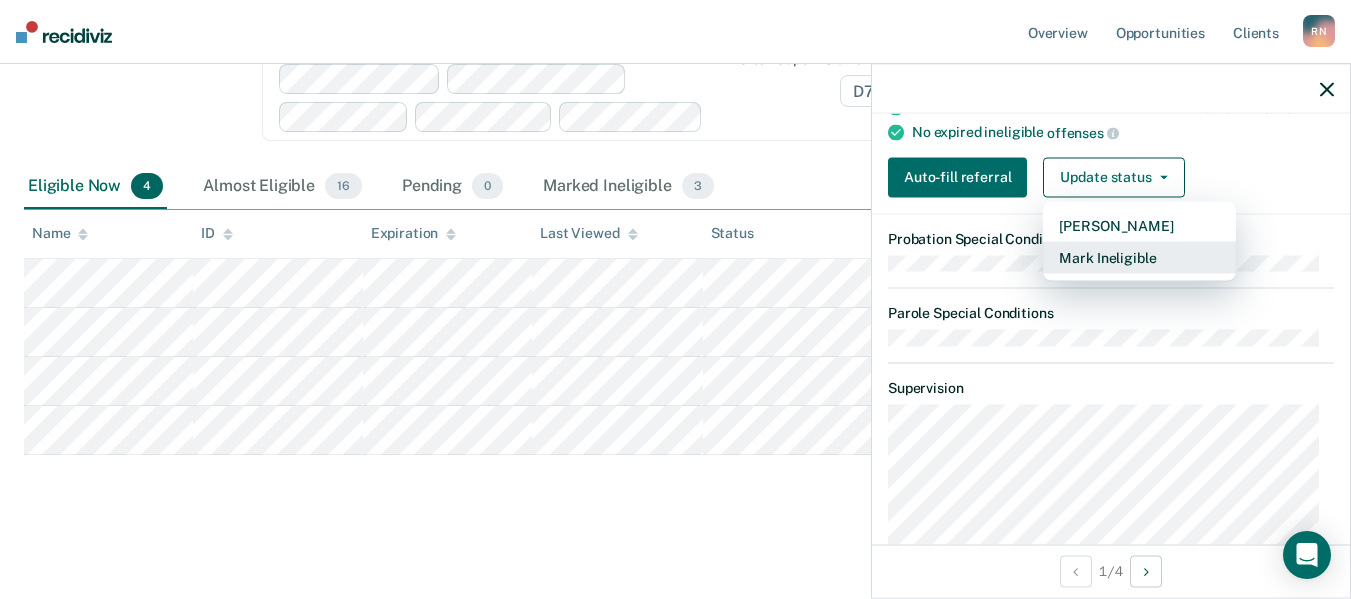 click on "Mark Ineligible" at bounding box center [1139, 257] 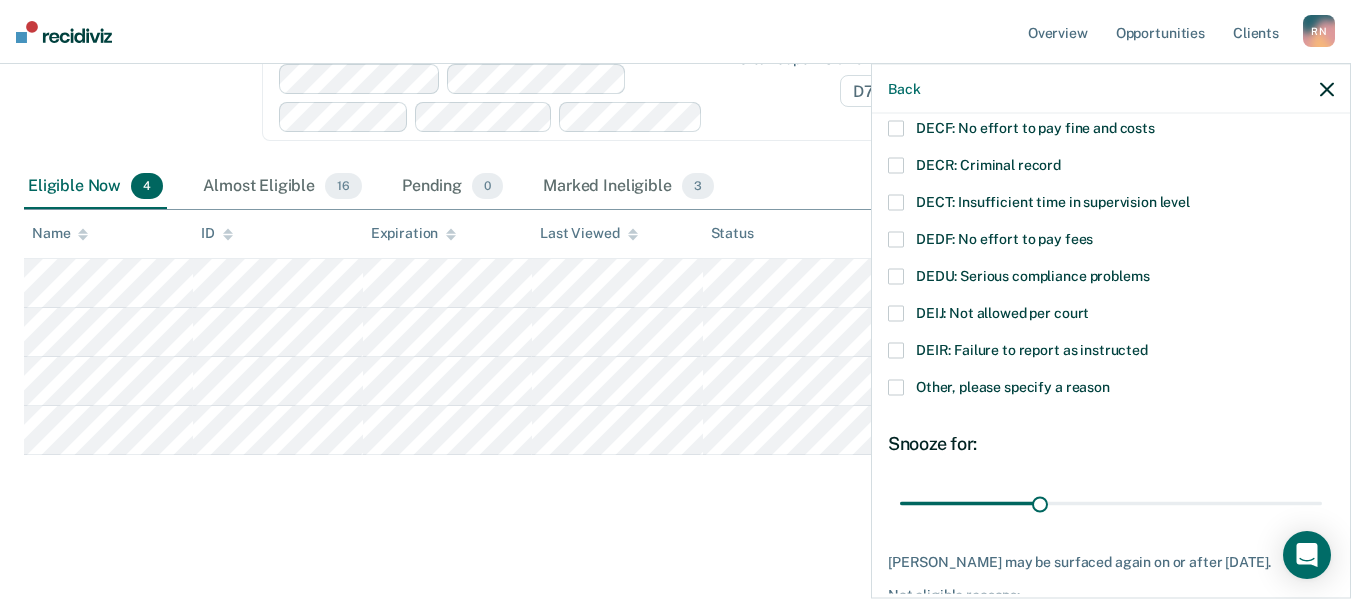 scroll, scrollTop: 46, scrollLeft: 0, axis: vertical 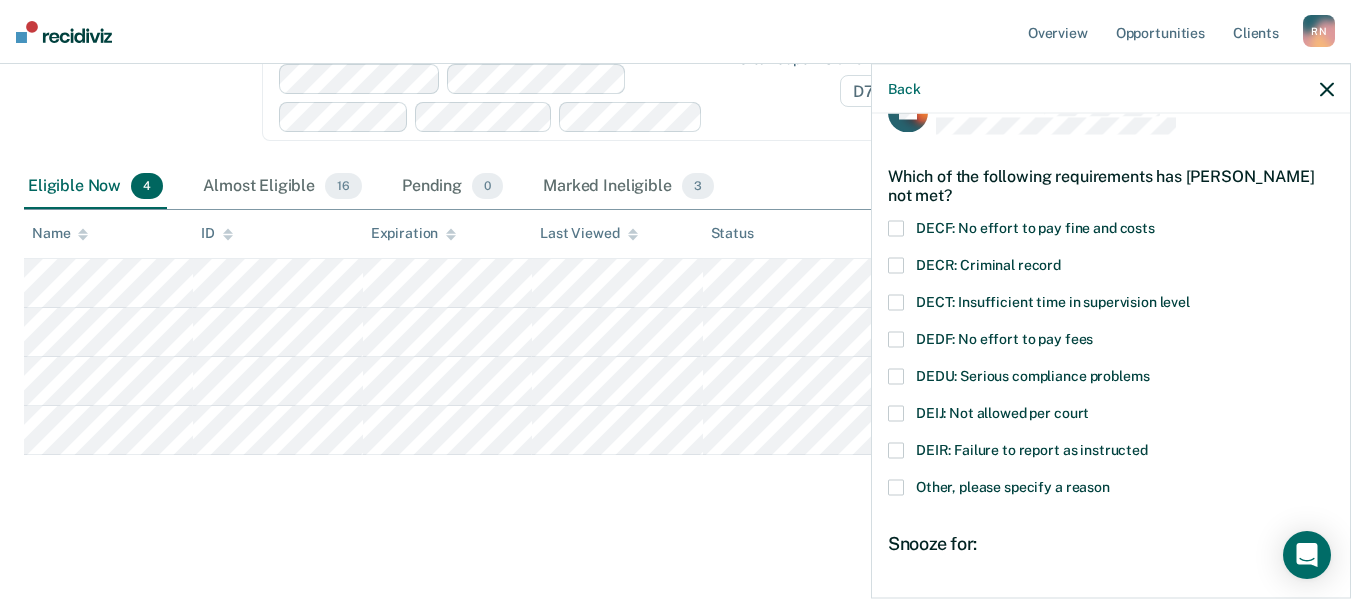 click at bounding box center (896, 229) 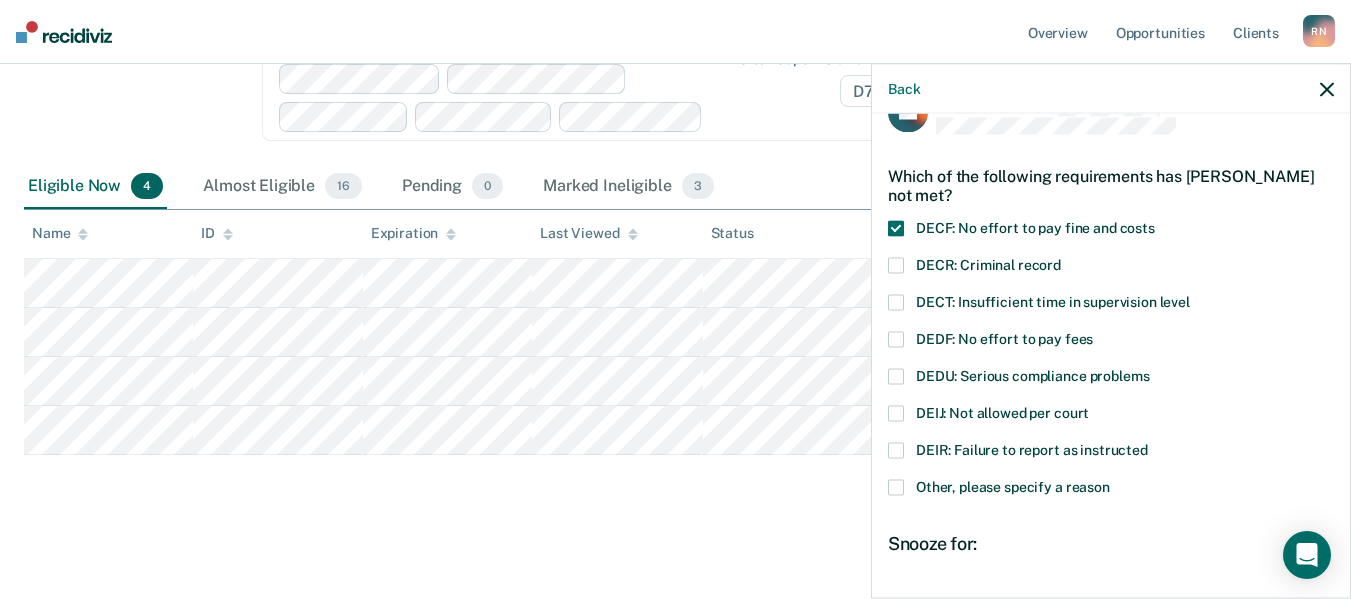 click at bounding box center (896, 377) 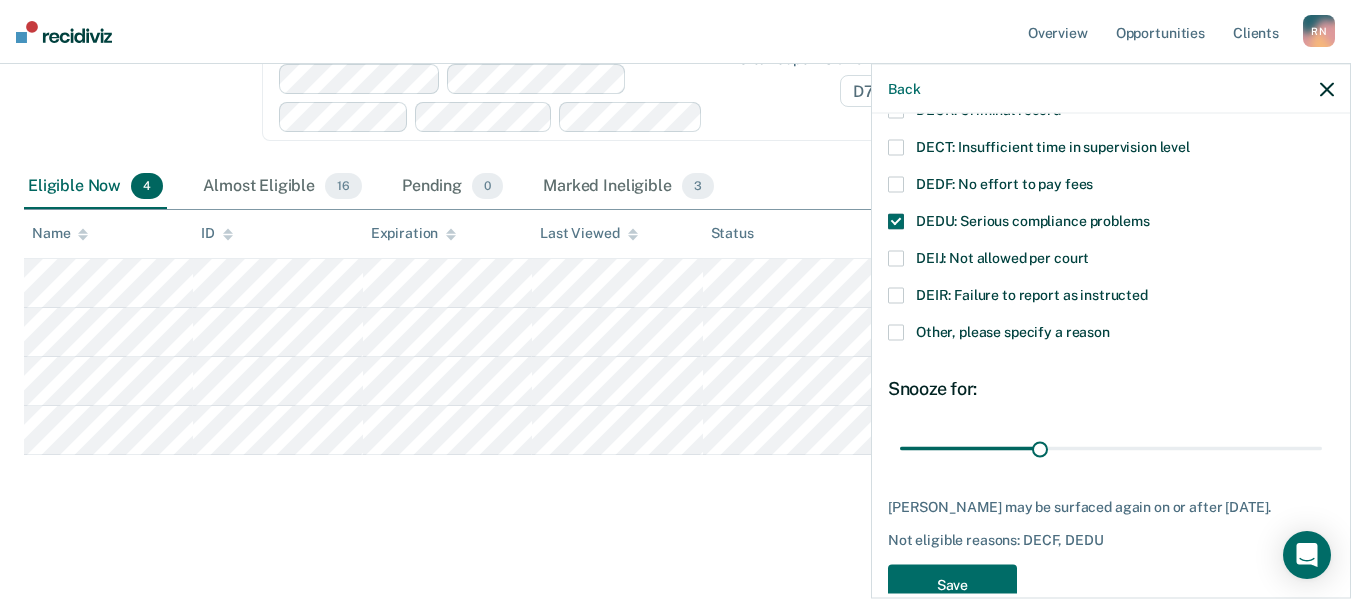 scroll, scrollTop: 246, scrollLeft: 0, axis: vertical 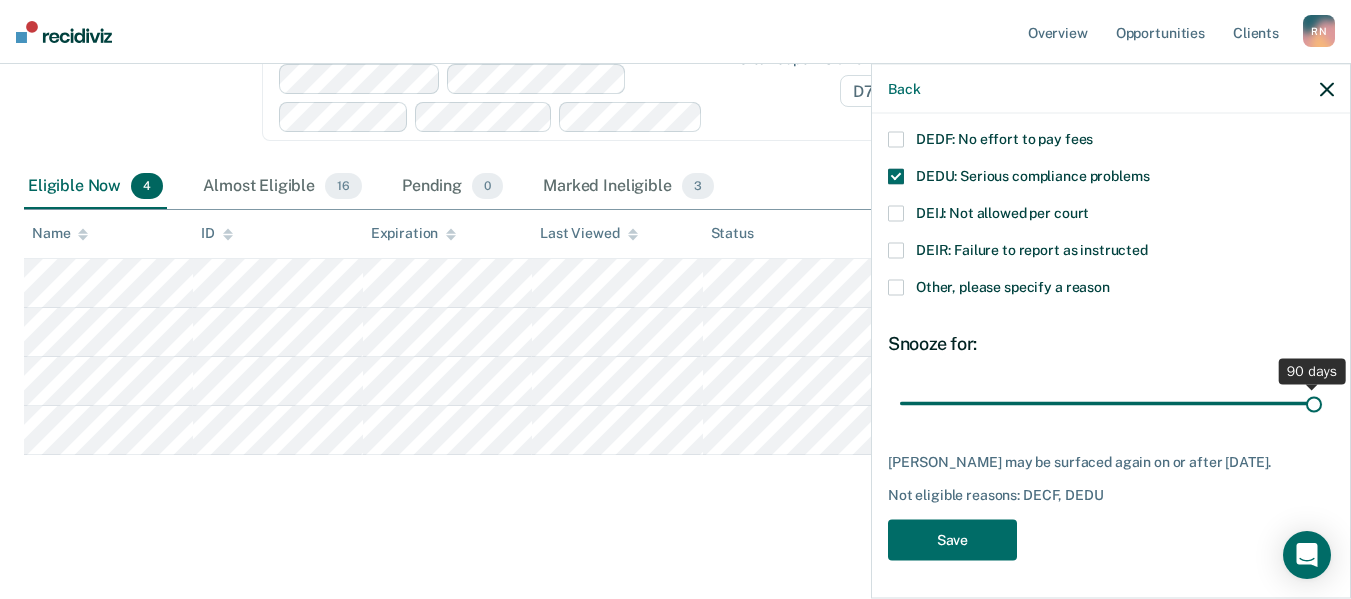 drag, startPoint x: 1035, startPoint y: 402, endPoint x: 1312, endPoint y: 405, distance: 277.01624 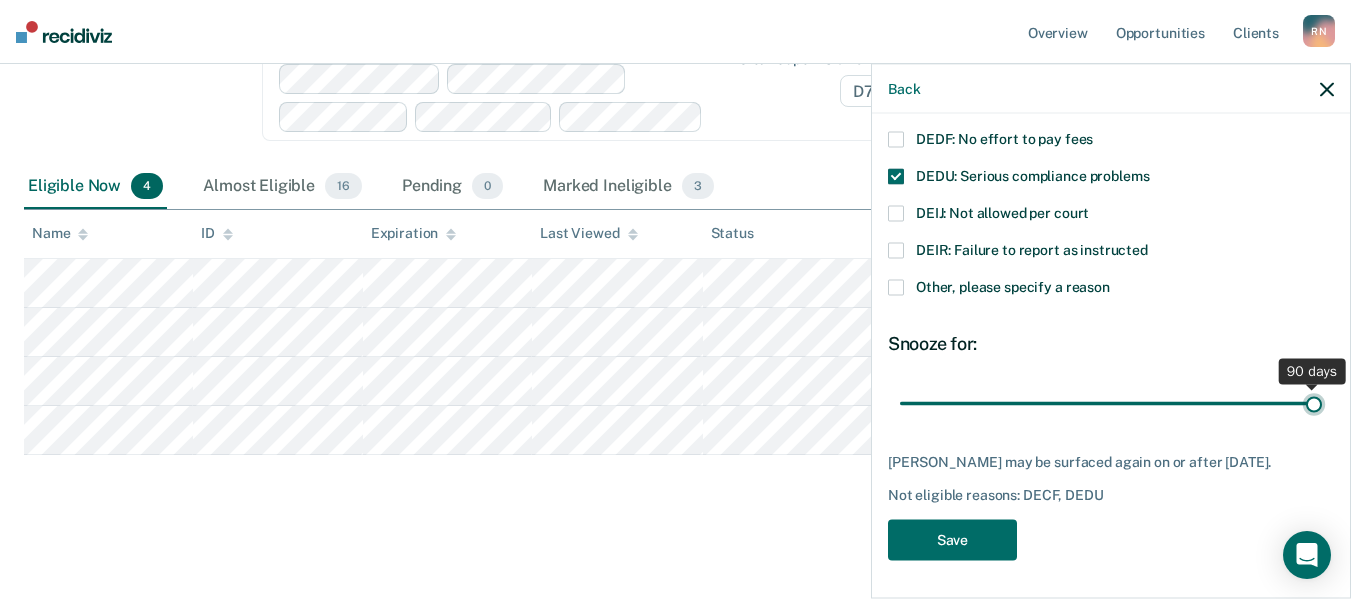 type on "90" 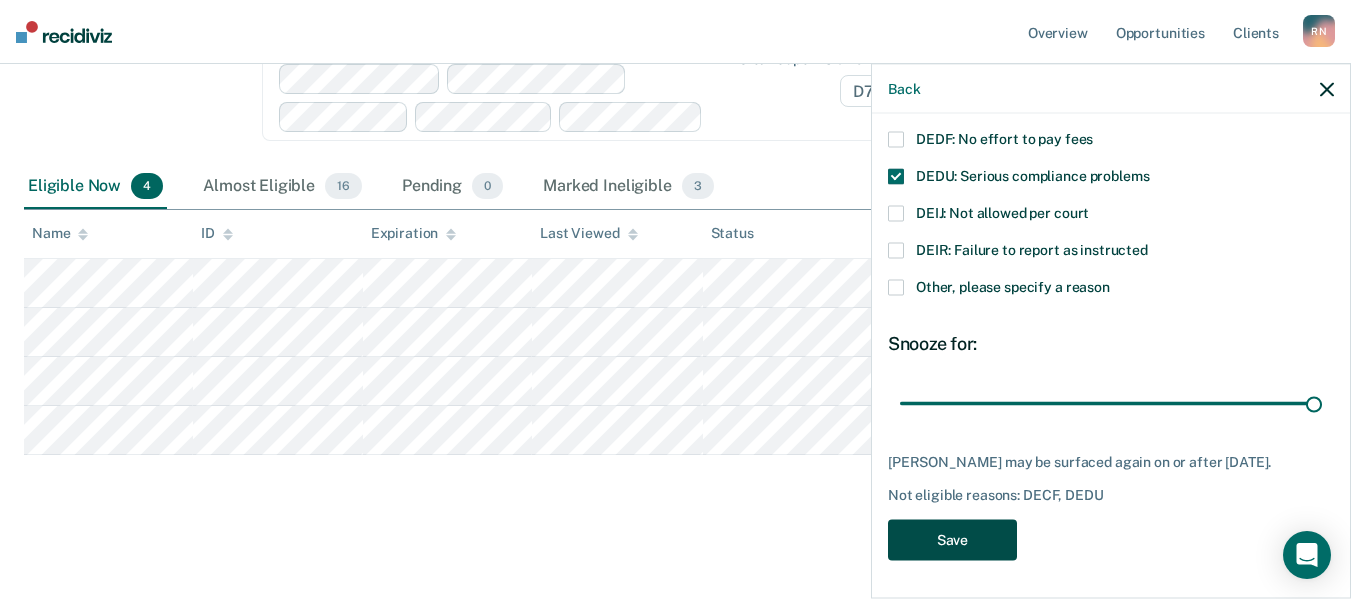 click on "Save" at bounding box center (952, 540) 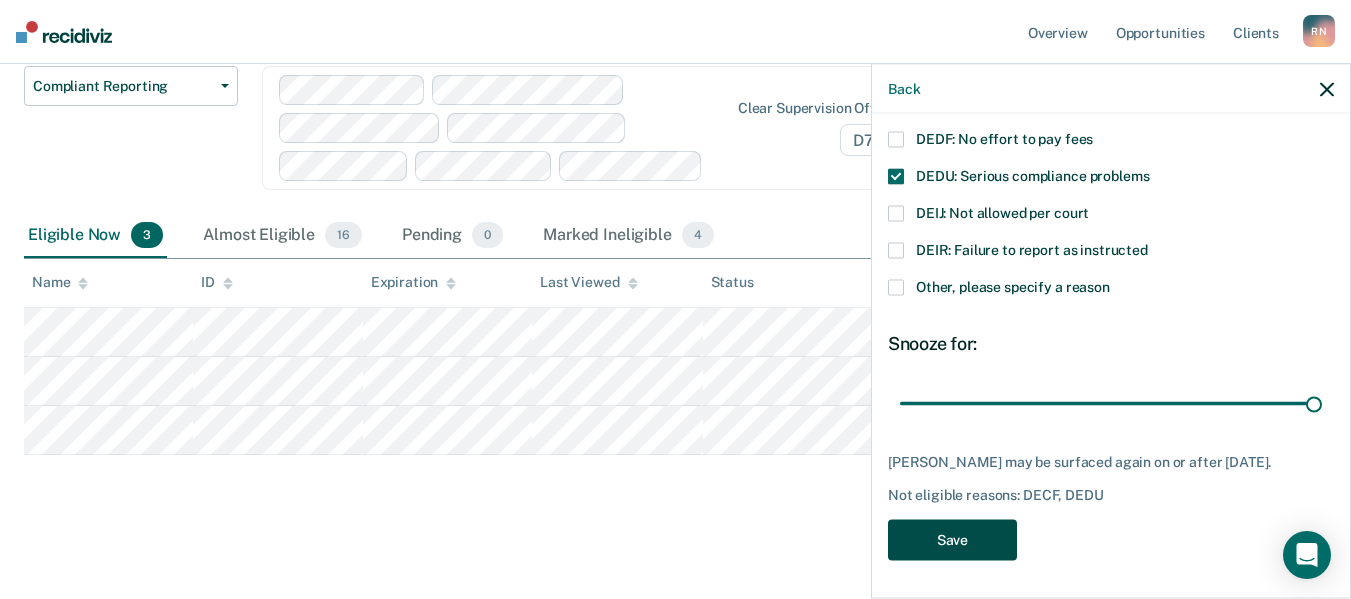 scroll, scrollTop: 183, scrollLeft: 0, axis: vertical 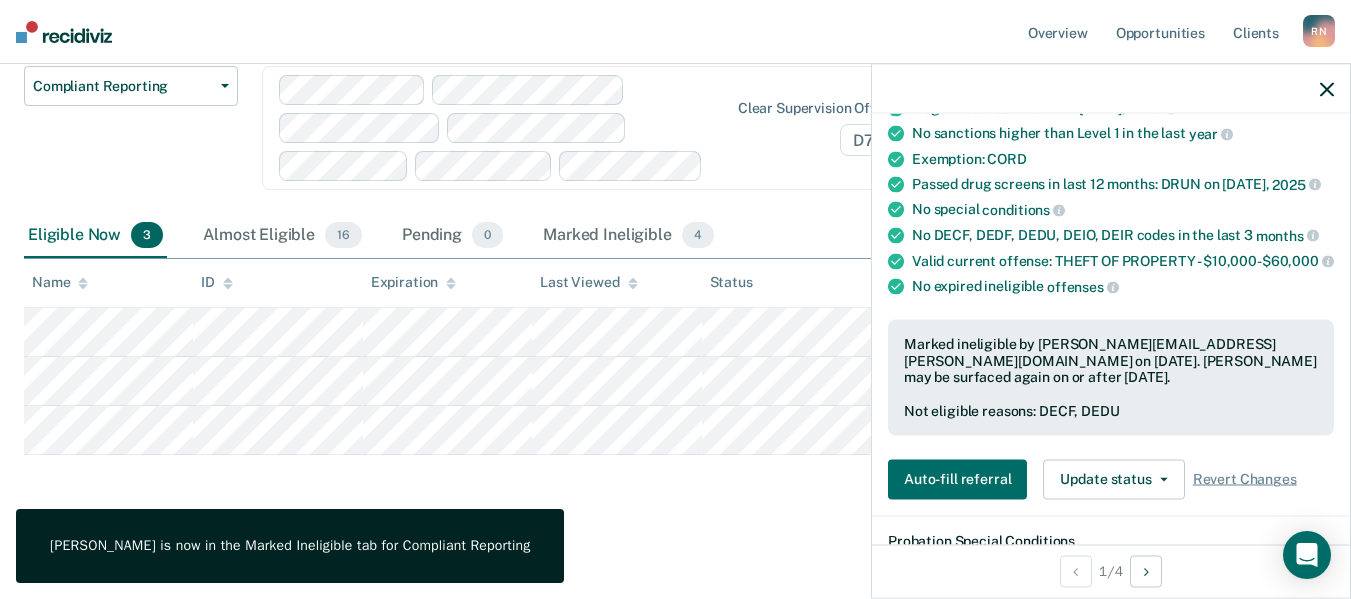click at bounding box center [1111, 89] 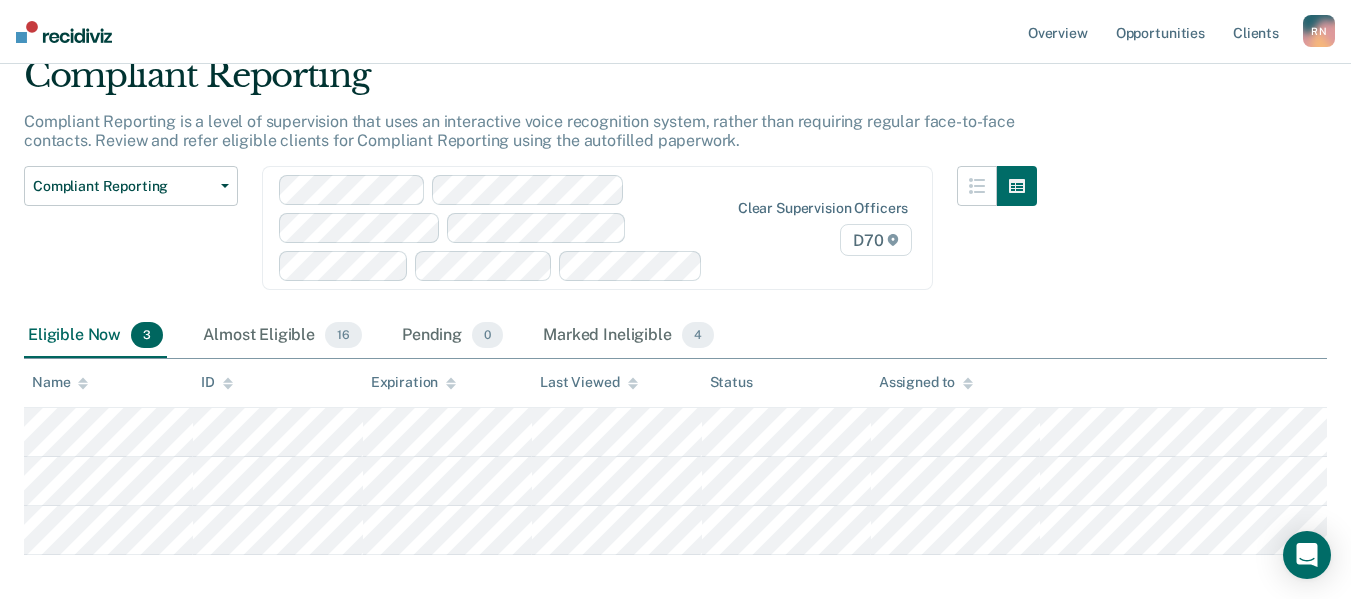 scroll, scrollTop: 183, scrollLeft: 0, axis: vertical 